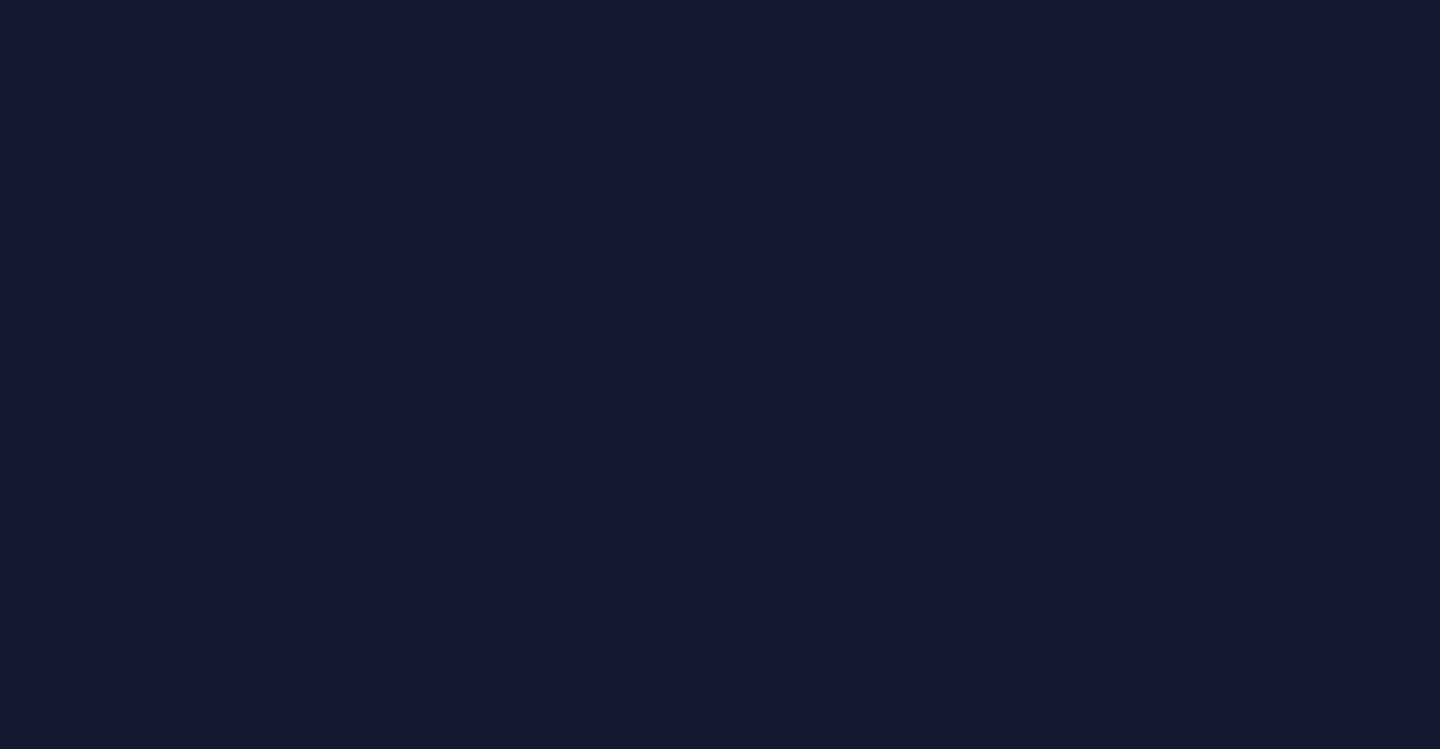 scroll, scrollTop: 0, scrollLeft: 0, axis: both 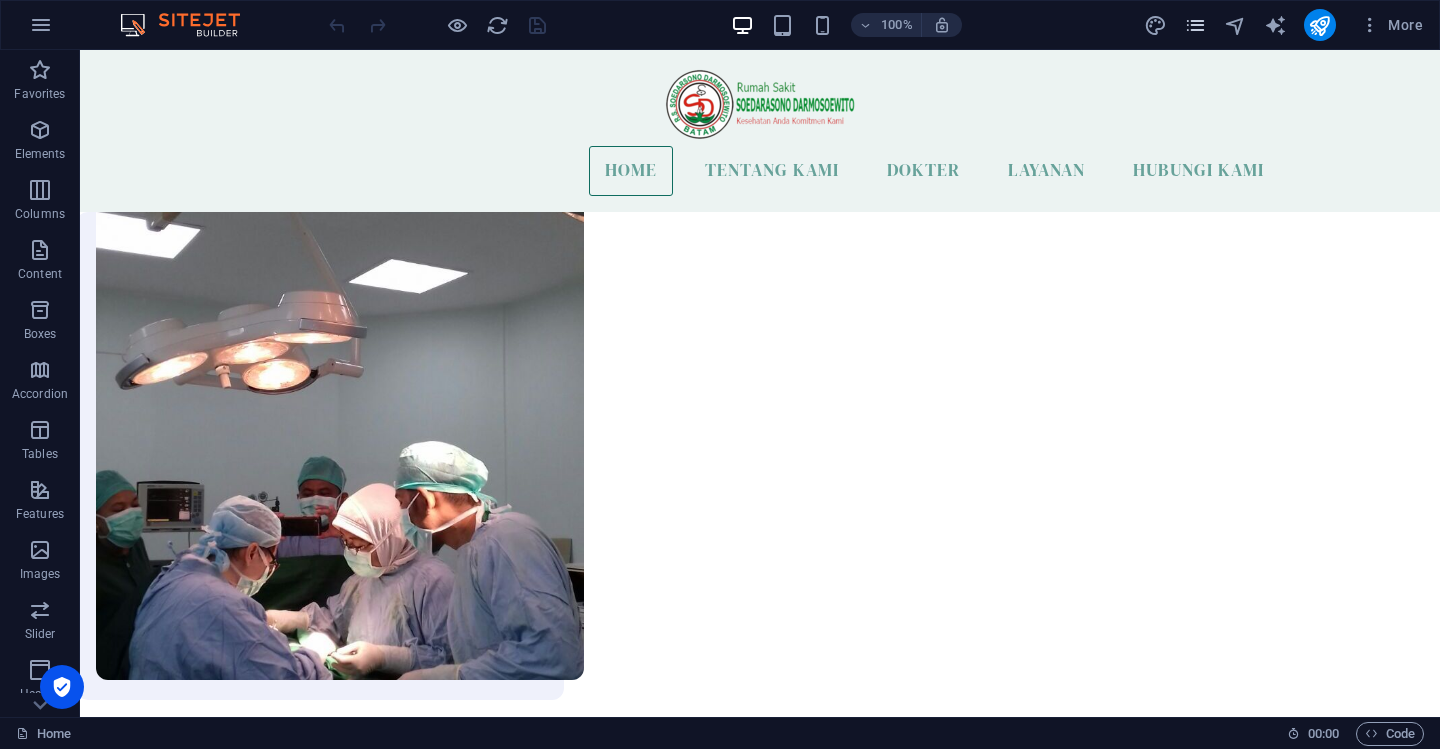 click at bounding box center [1195, 25] 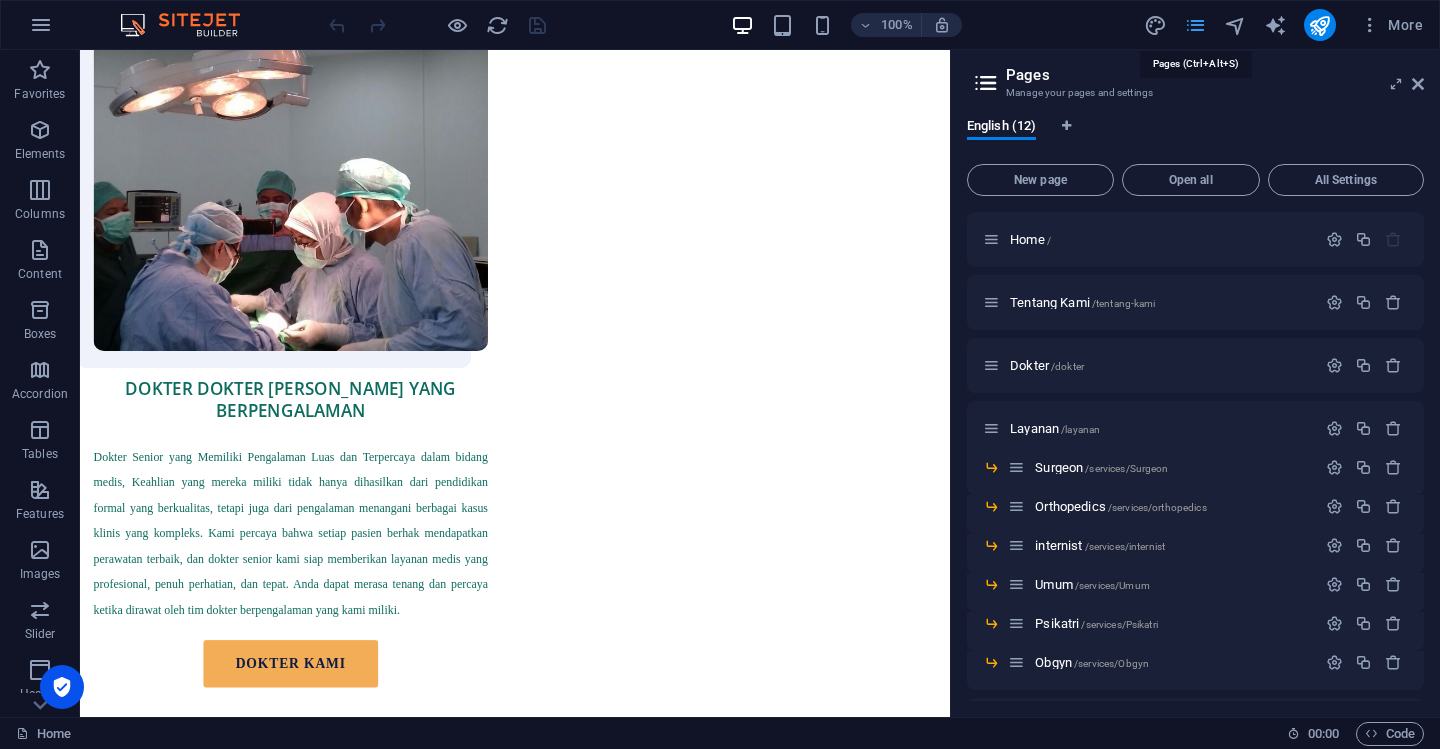 scroll, scrollTop: 1614, scrollLeft: 0, axis: vertical 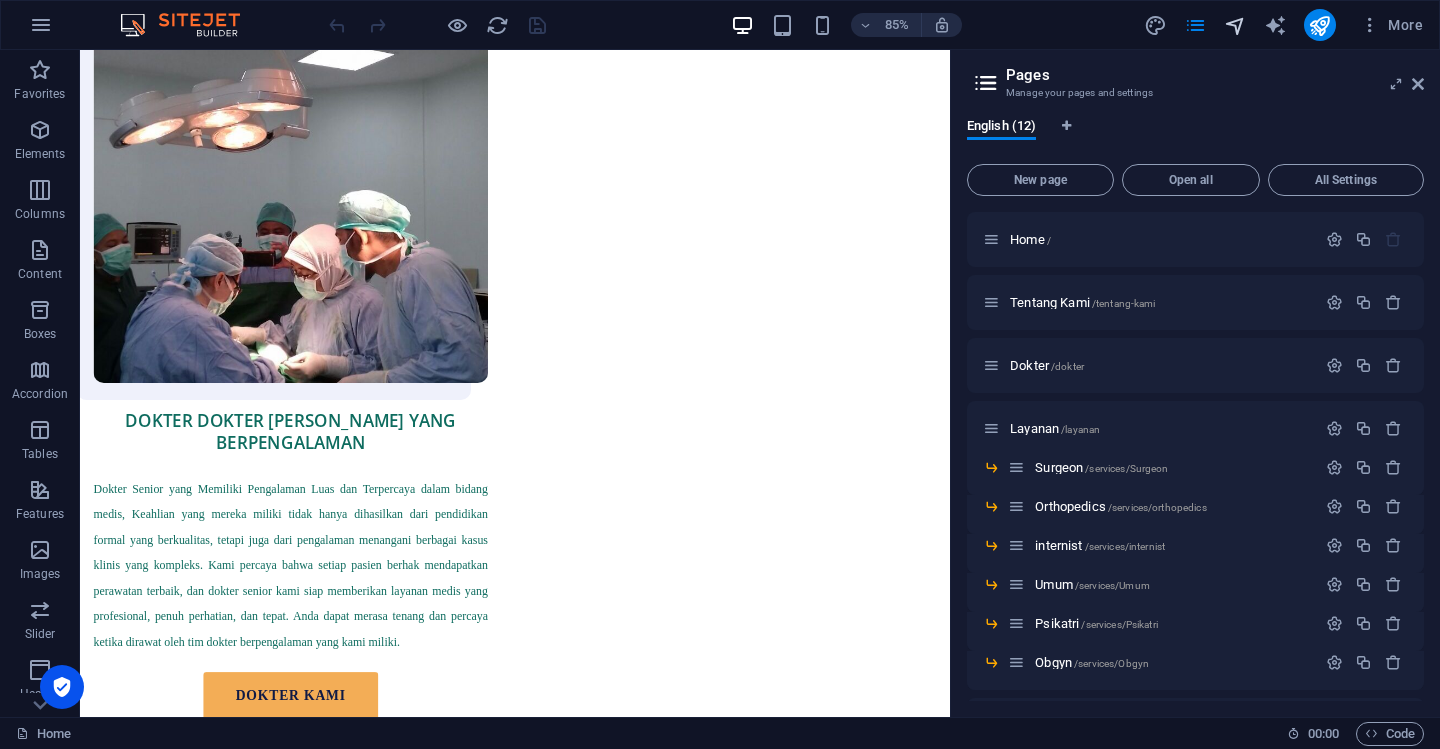 click at bounding box center (1235, 25) 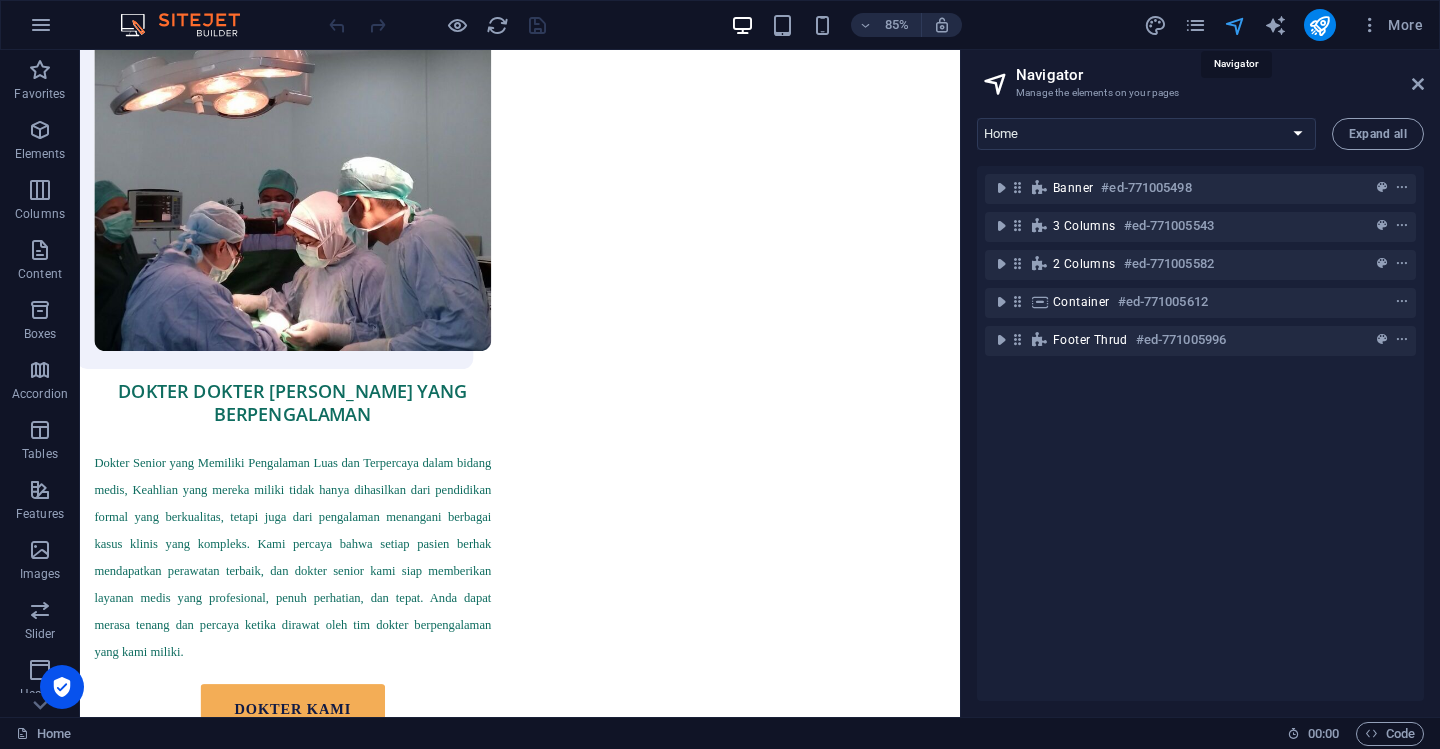 scroll, scrollTop: 1587, scrollLeft: 0, axis: vertical 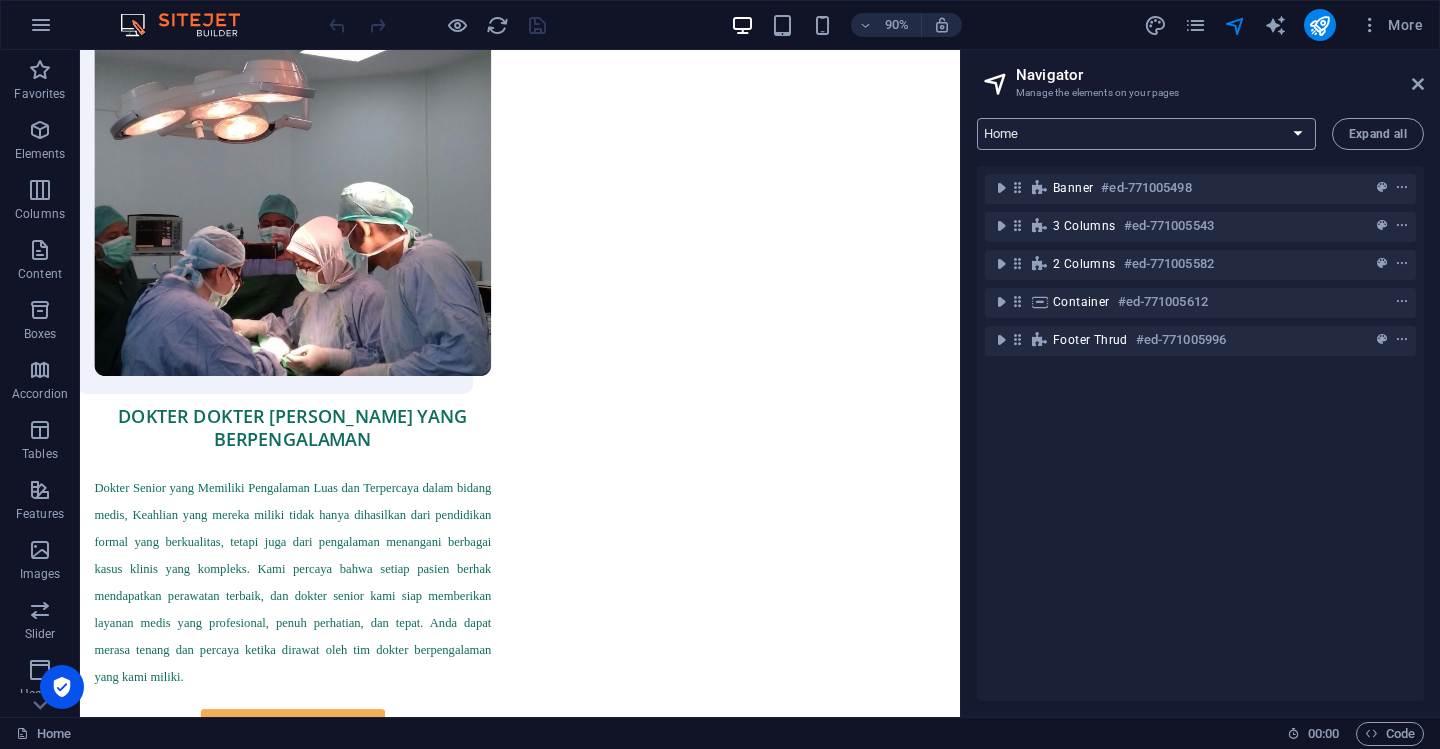 click on "Home  Tentang Kami  Dokter  Layanan  Contact  New Collection: Single Page Layout" at bounding box center (1146, 134) 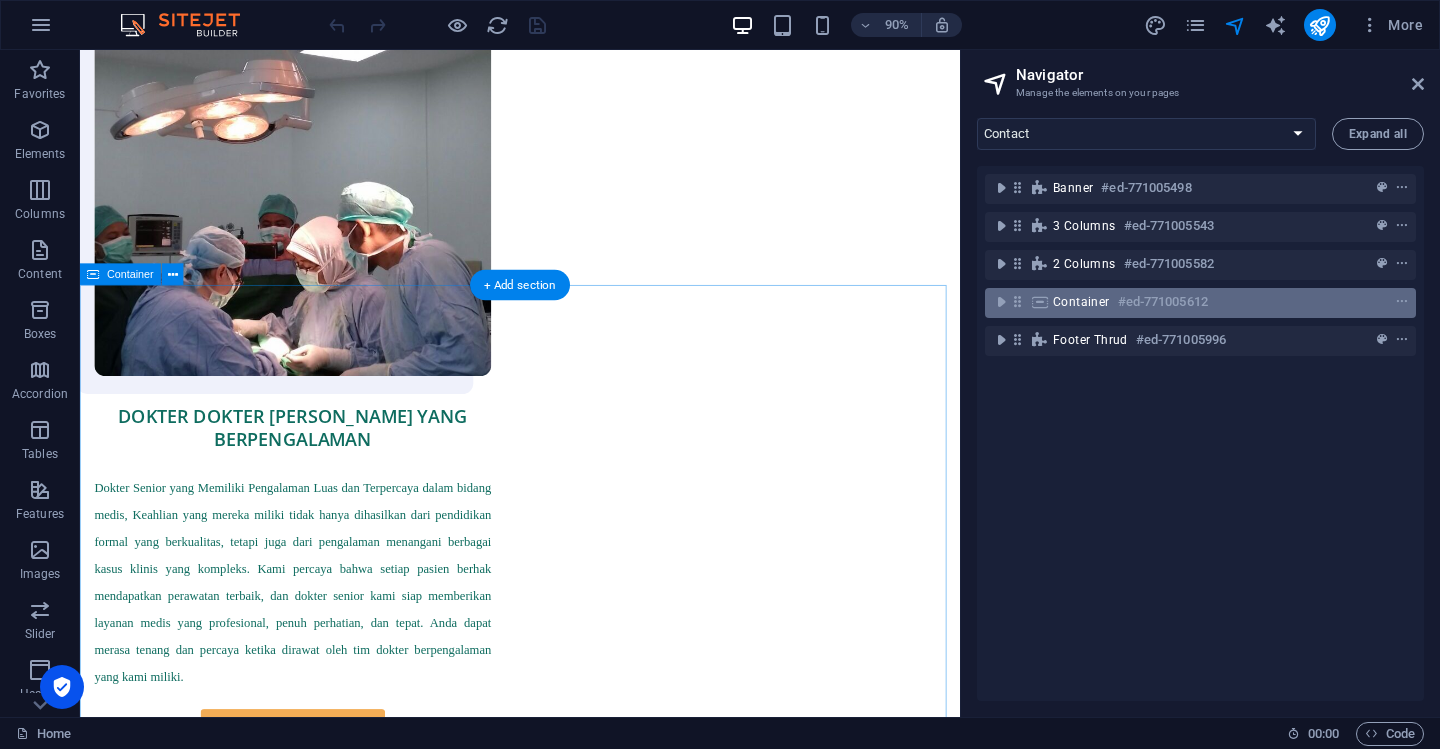 click on "Home  Tentang Kami  Dokter  Layanan  Contact  New Collection: Single Page Layout" at bounding box center [1146, 134] 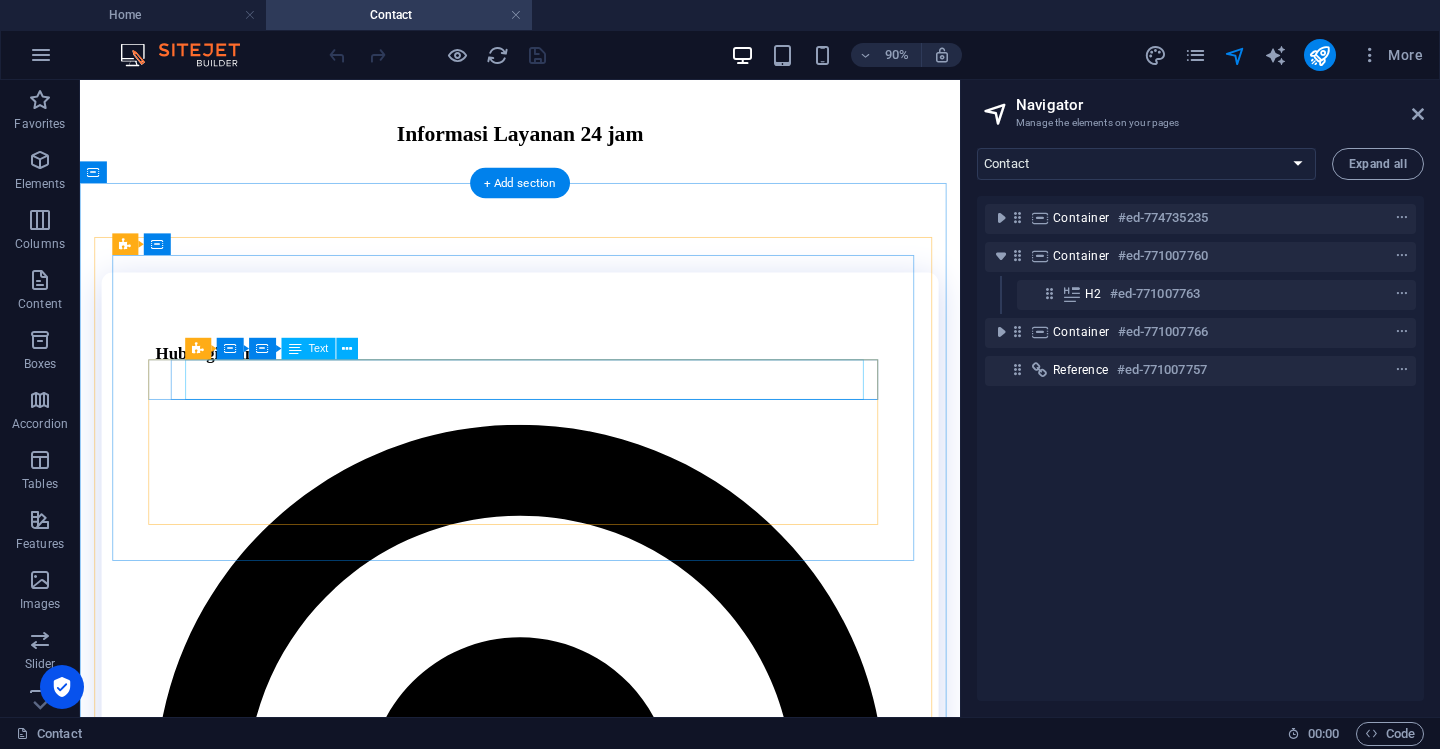 scroll, scrollTop: 0, scrollLeft: 0, axis: both 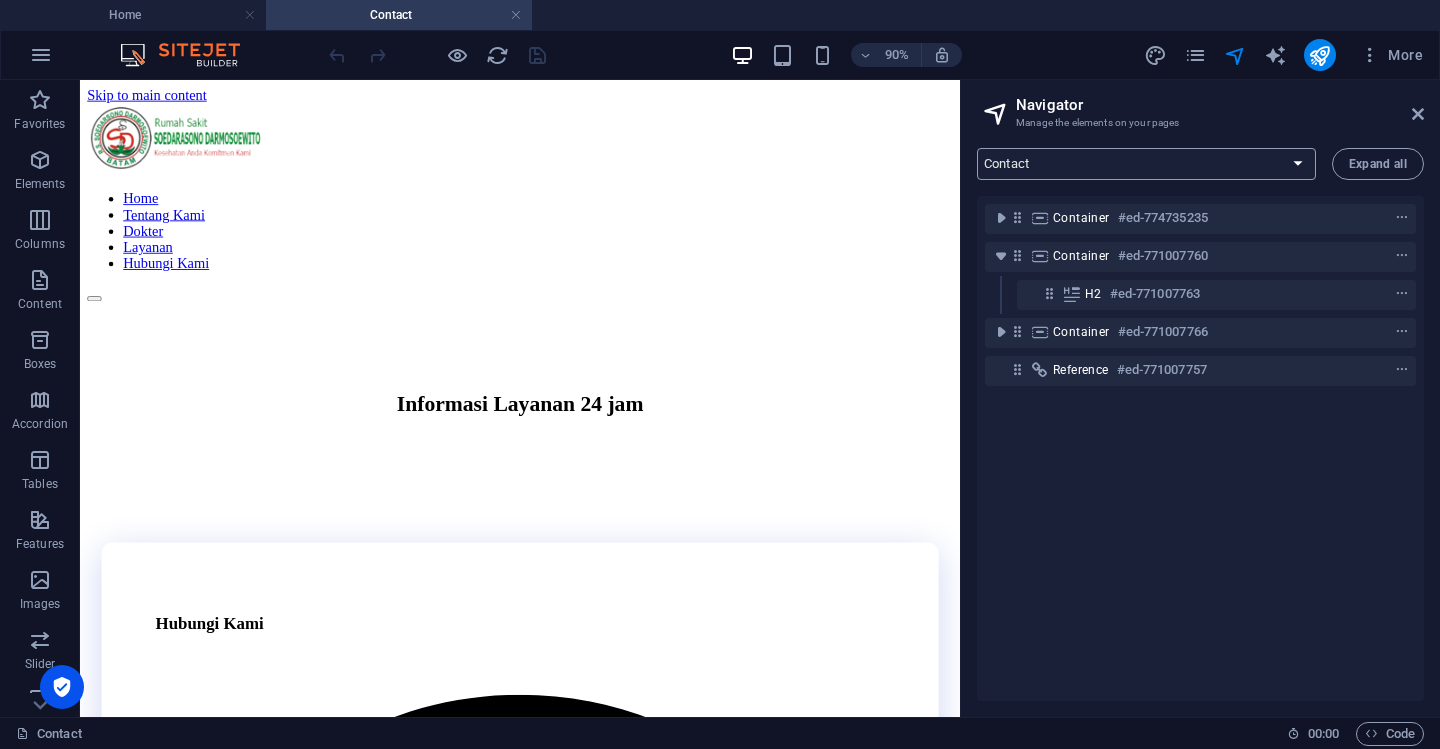click on "Home  Tentang Kami  Dokter  Layanan  Contact  New Collection: Single Page Layout" at bounding box center (1146, 164) 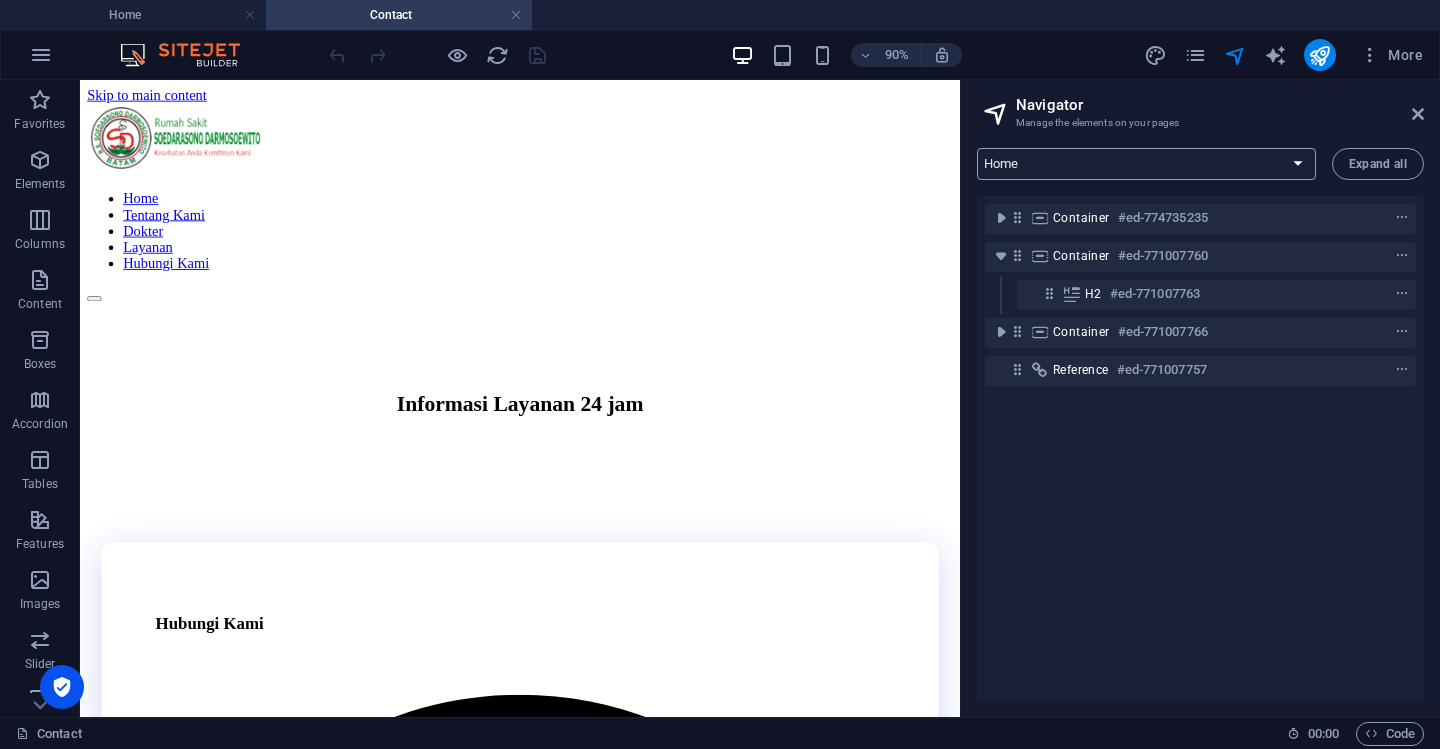 click on "Home  Tentang Kami  Dokter  Layanan  Contact  New Collection: Single Page Layout" at bounding box center [1146, 164] 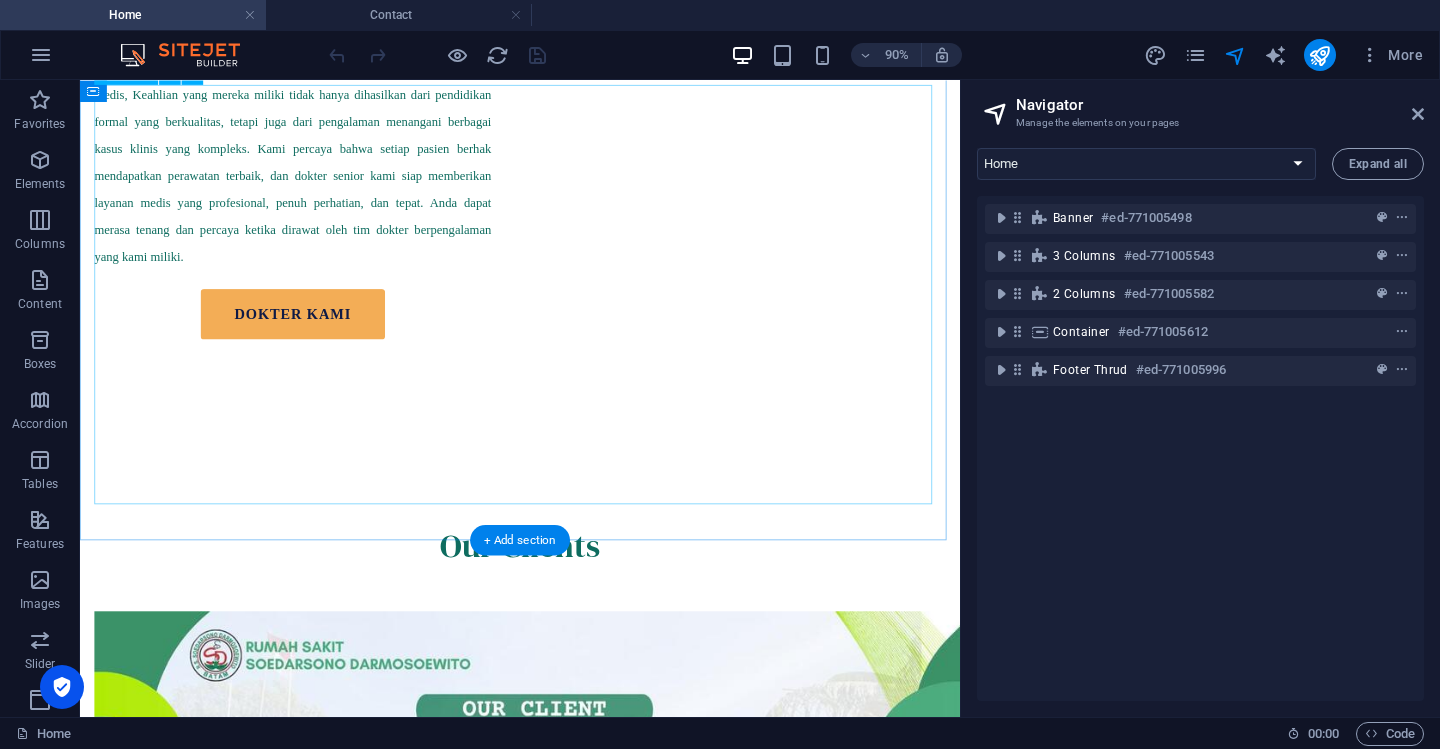 scroll, scrollTop: 2337, scrollLeft: 0, axis: vertical 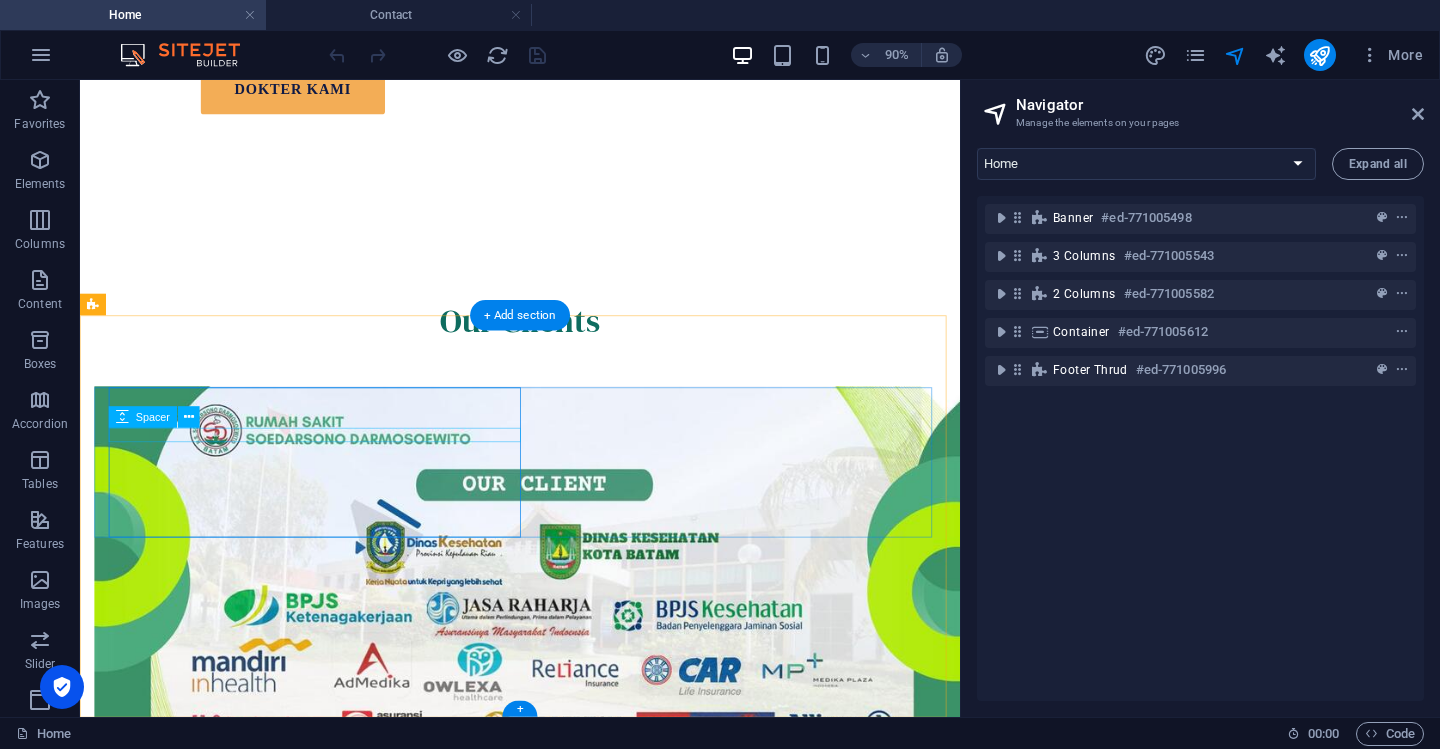 click at bounding box center [328, 1175] 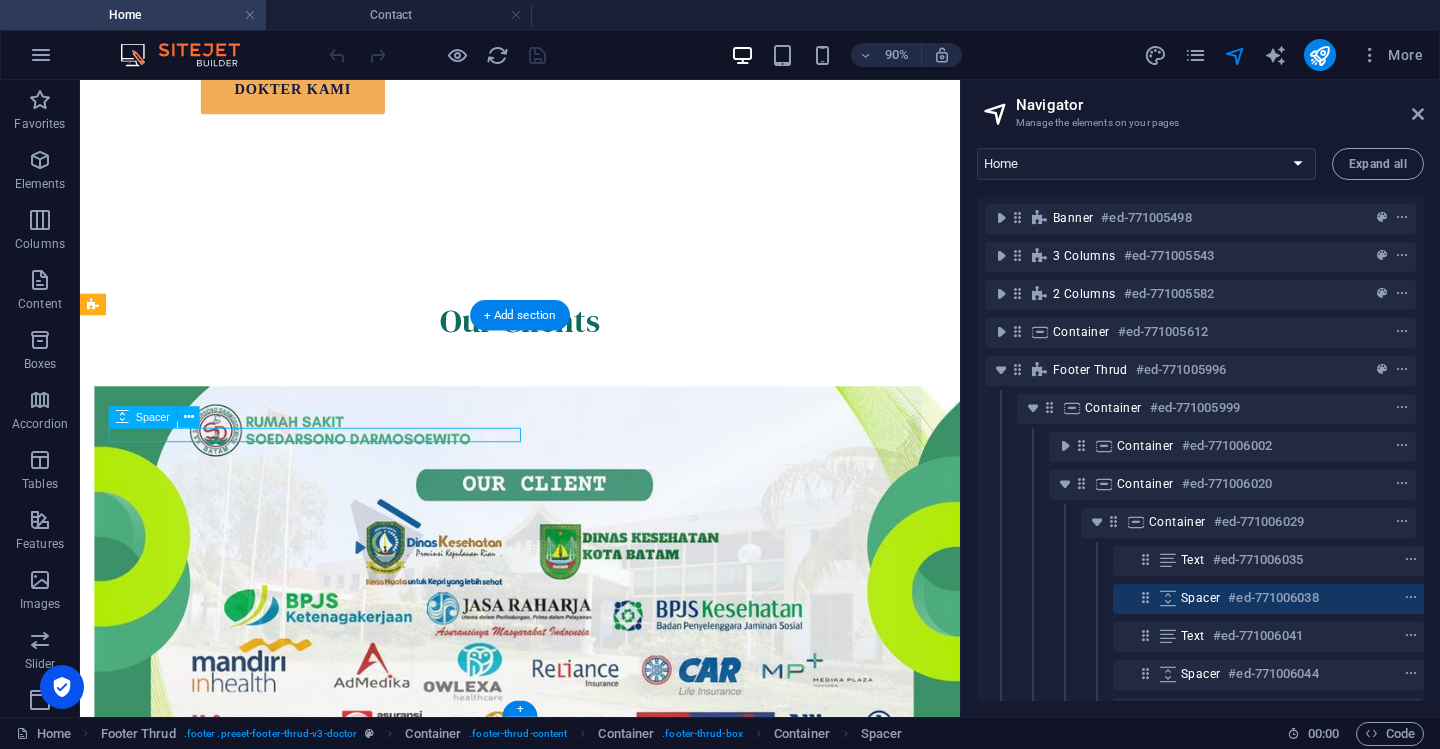 scroll, scrollTop: 126, scrollLeft: 5, axis: both 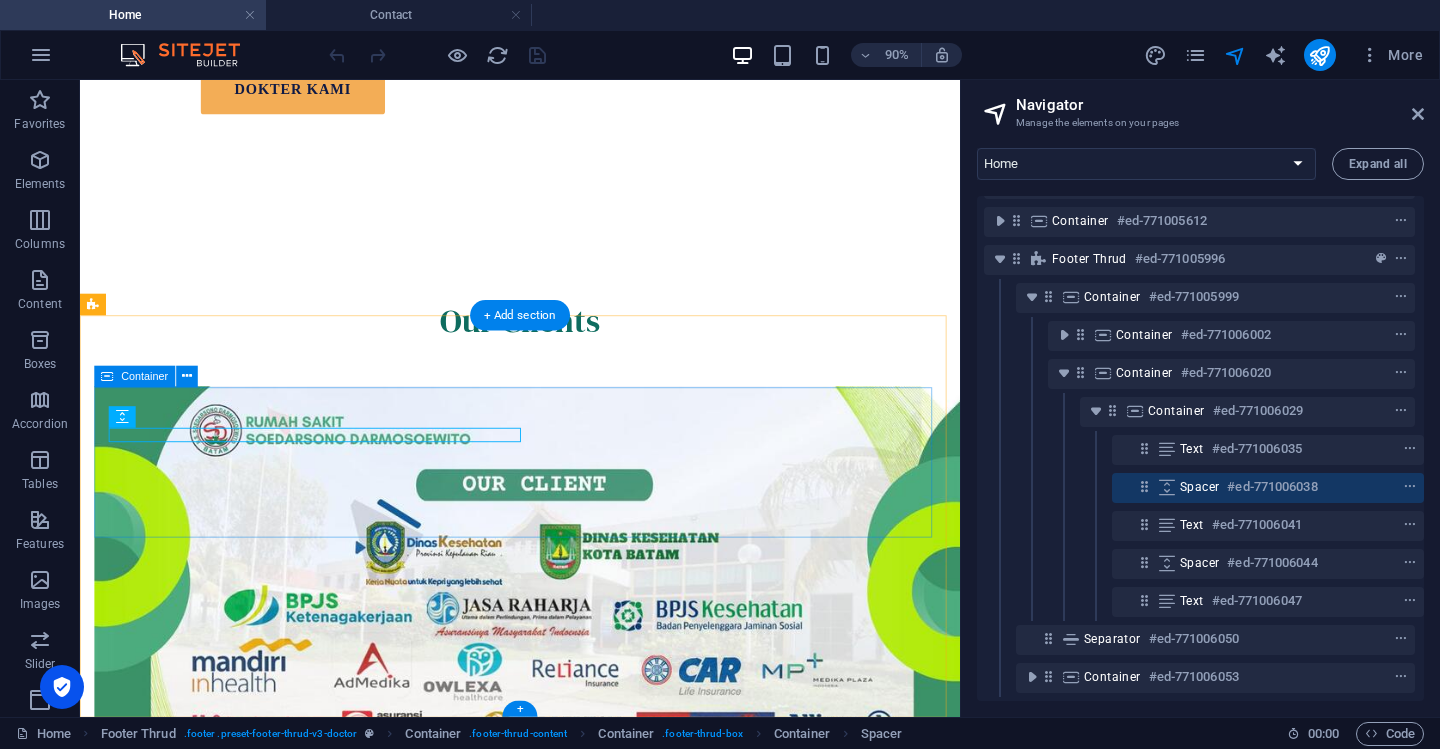 click on "[GEOGRAPHIC_DATA]i KM 4.5 [GEOGRAPHIC_DATA] [EMAIL_ADDRESS][DOMAIN_NAME] 0778 - 711960" at bounding box center [569, 1159] 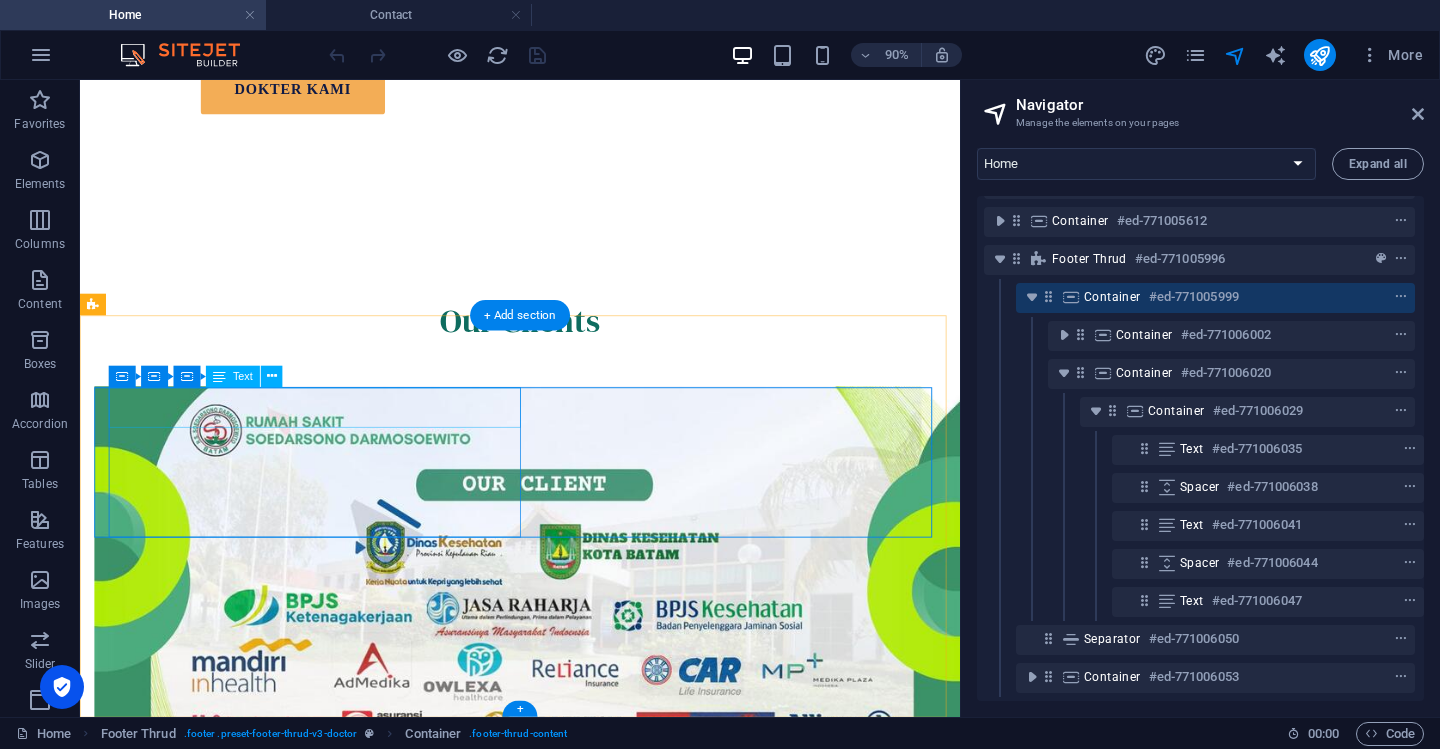 click on "[GEOGRAPHIC_DATA]i KM 4.5 [GEOGRAPHIC_DATA] ,  [GEOGRAPHIC_DATA]" at bounding box center [328, 1122] 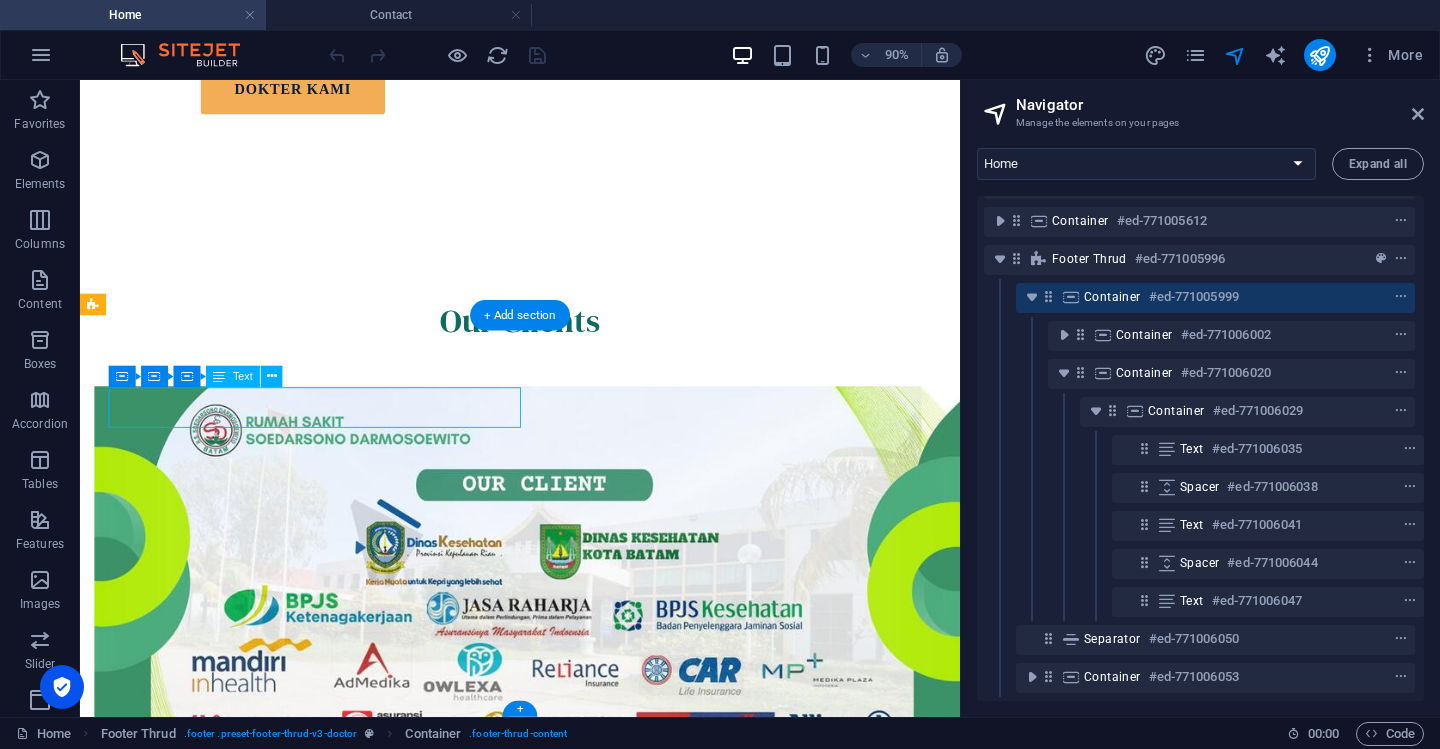 click on "[GEOGRAPHIC_DATA]i KM 4.5 [GEOGRAPHIC_DATA] ,  [GEOGRAPHIC_DATA]" at bounding box center [328, 1122] 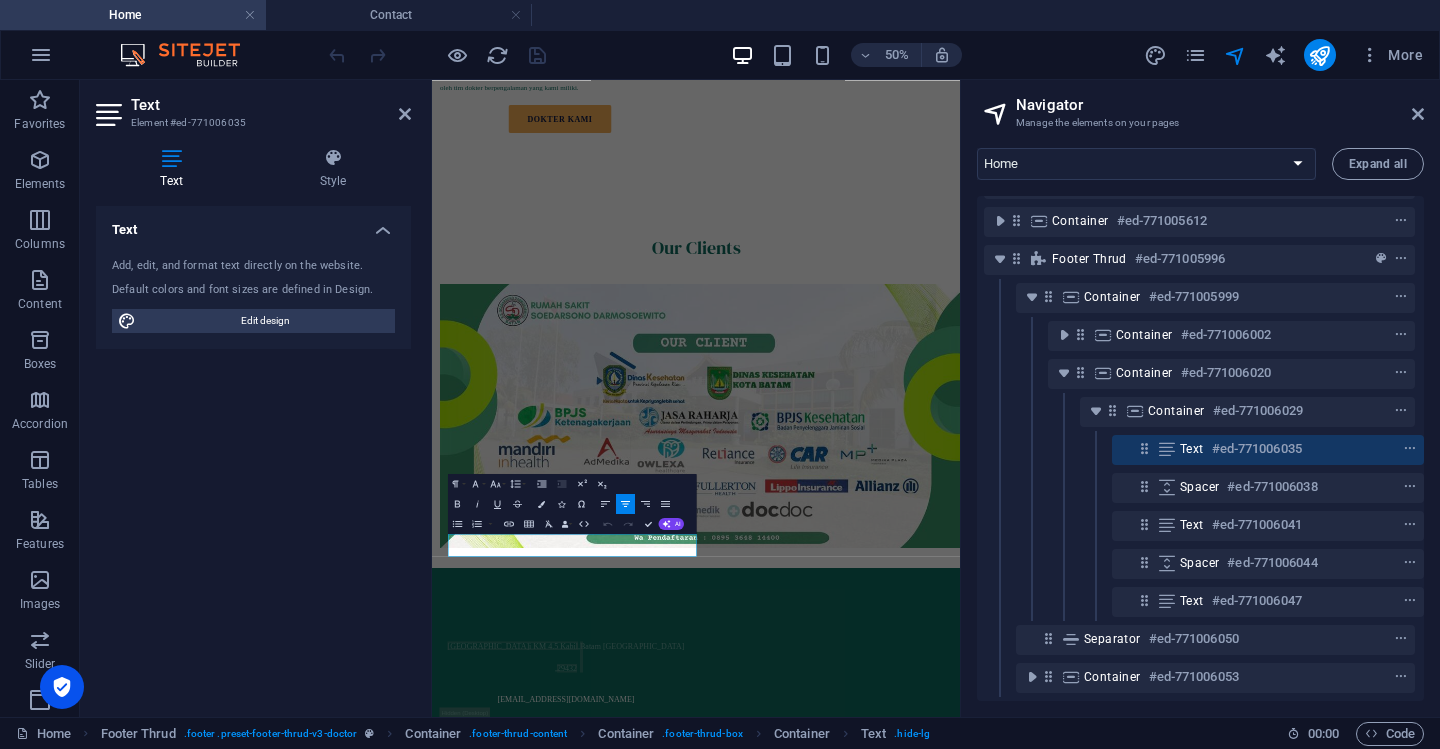 scroll, scrollTop: 1895, scrollLeft: 0, axis: vertical 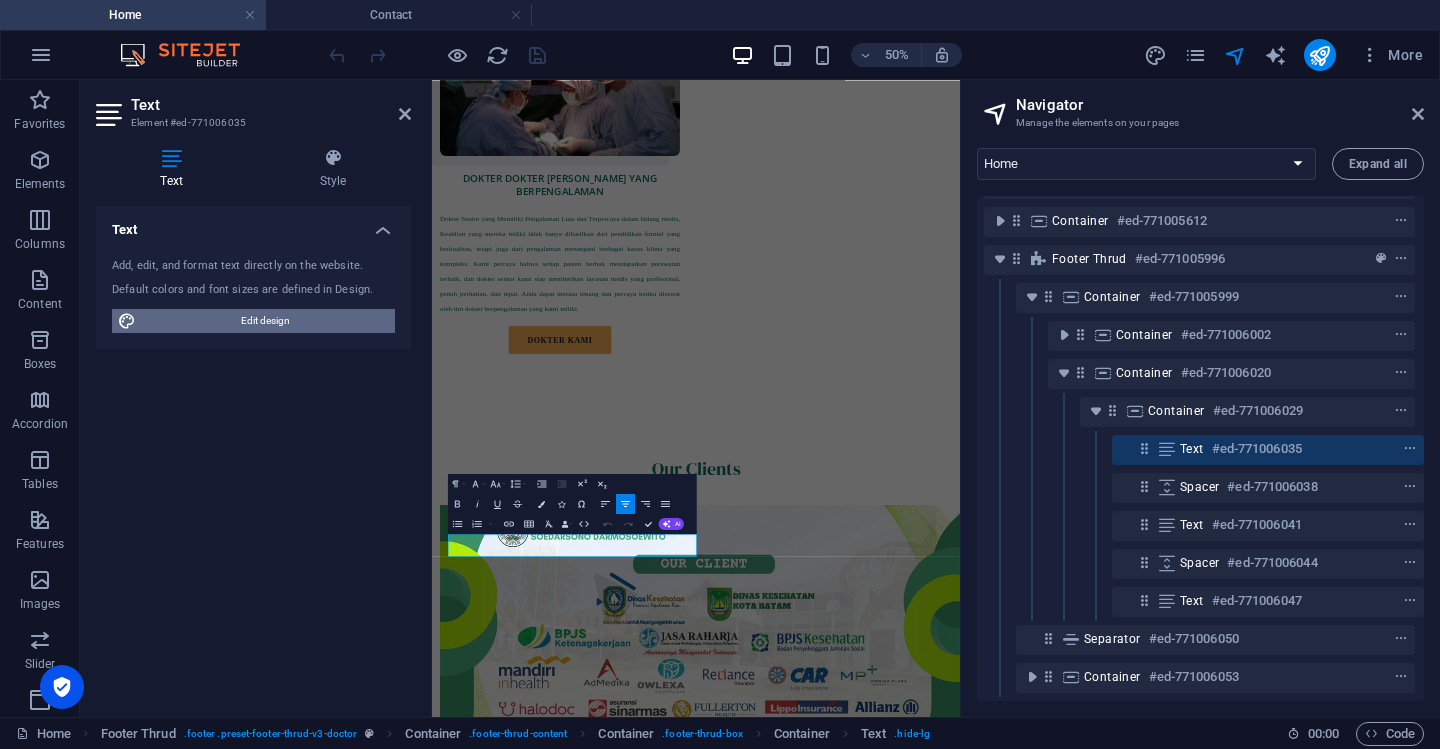 click on "Edit design" at bounding box center (265, 321) 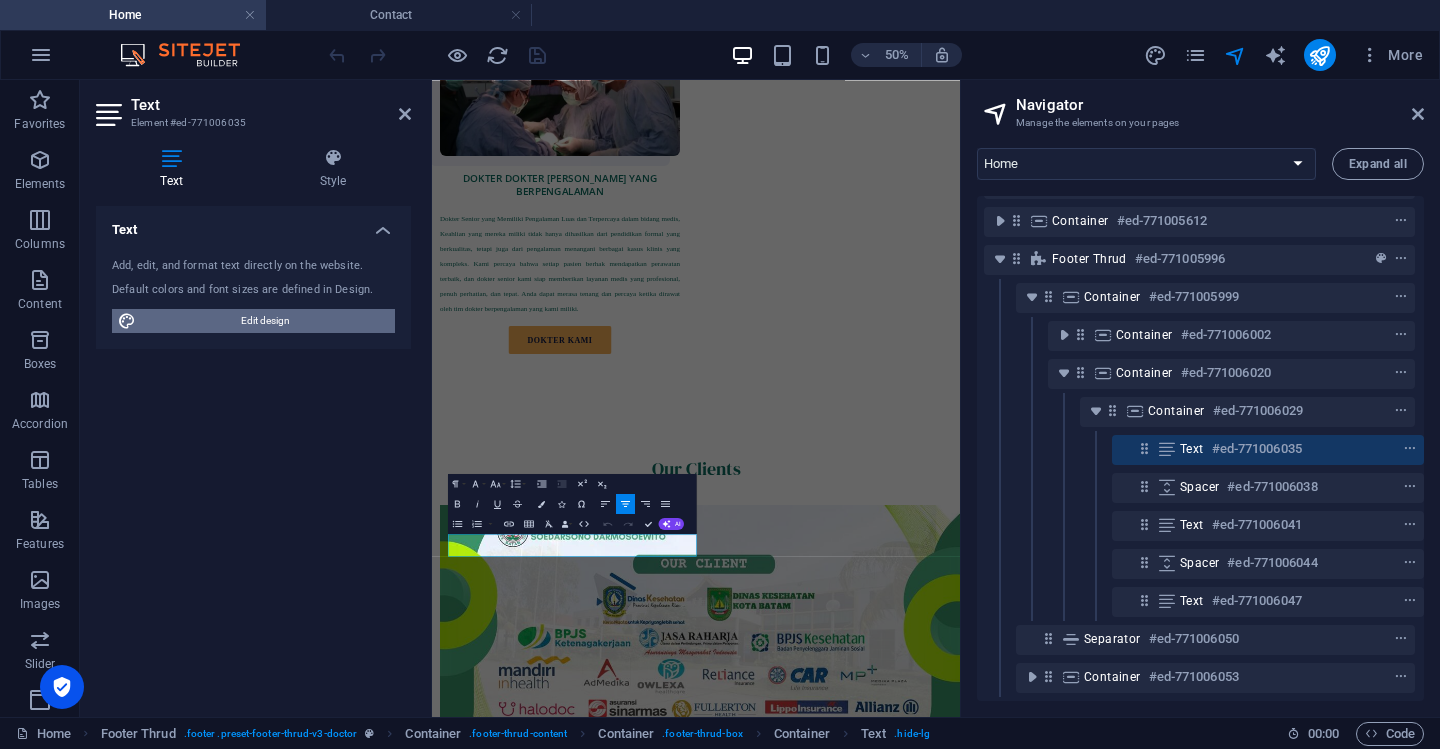 select on "px" 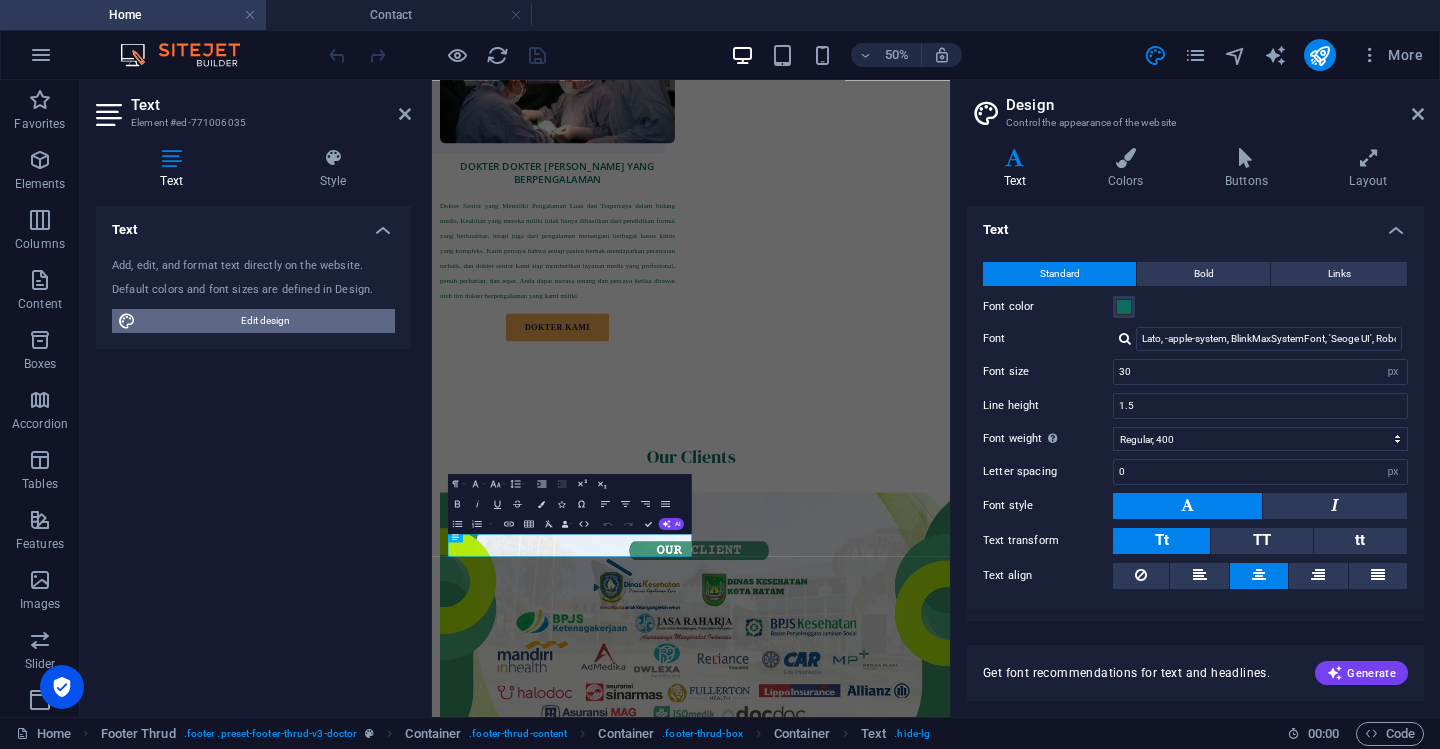 scroll, scrollTop: 1863, scrollLeft: 0, axis: vertical 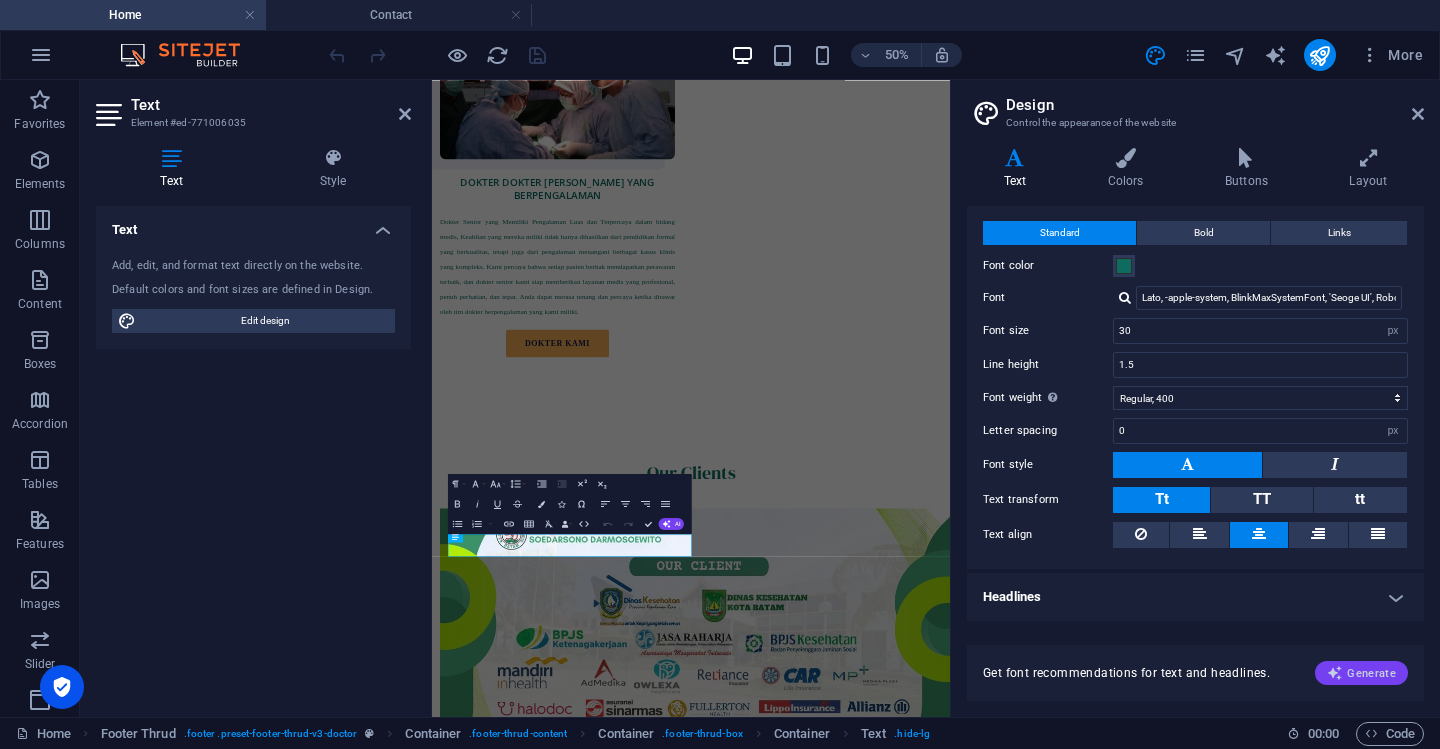 click on "Generate" at bounding box center (1361, 673) 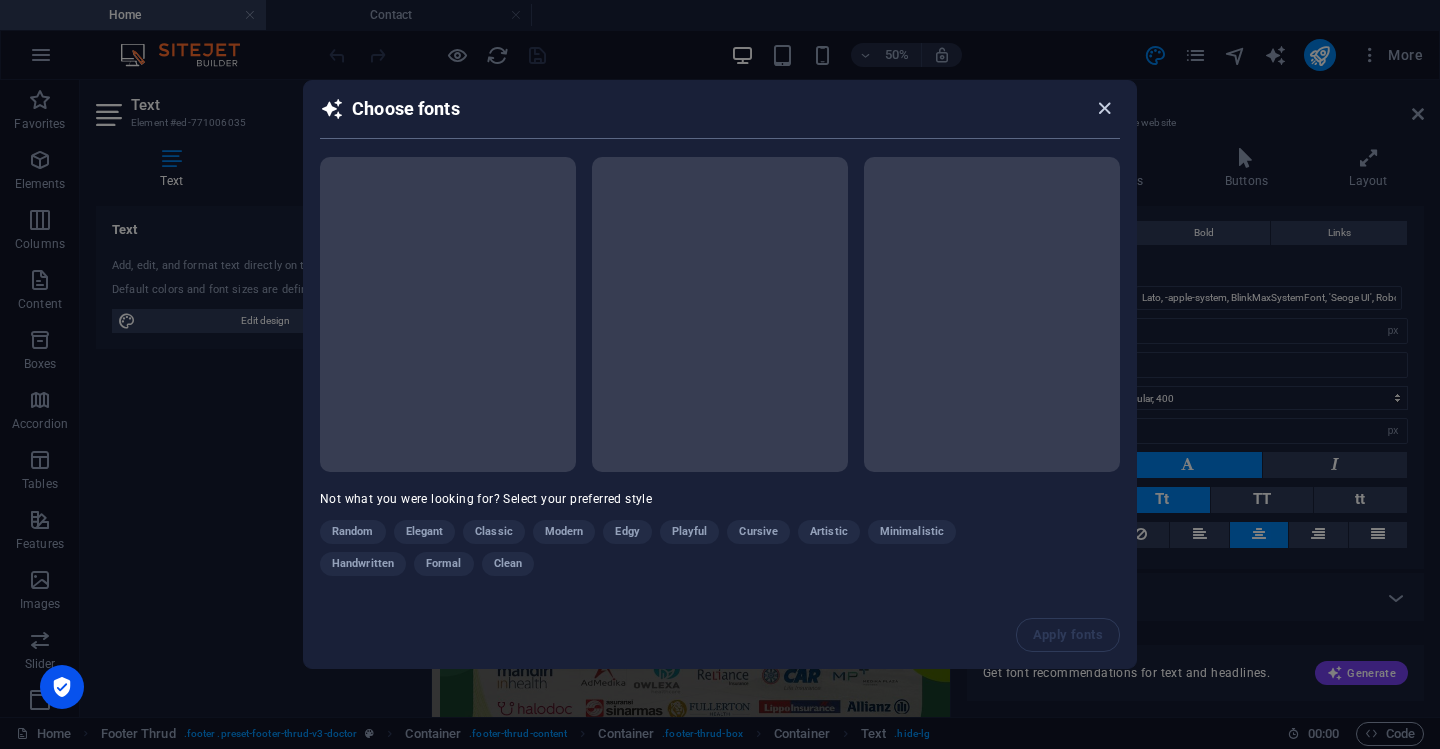 click at bounding box center [1104, 108] 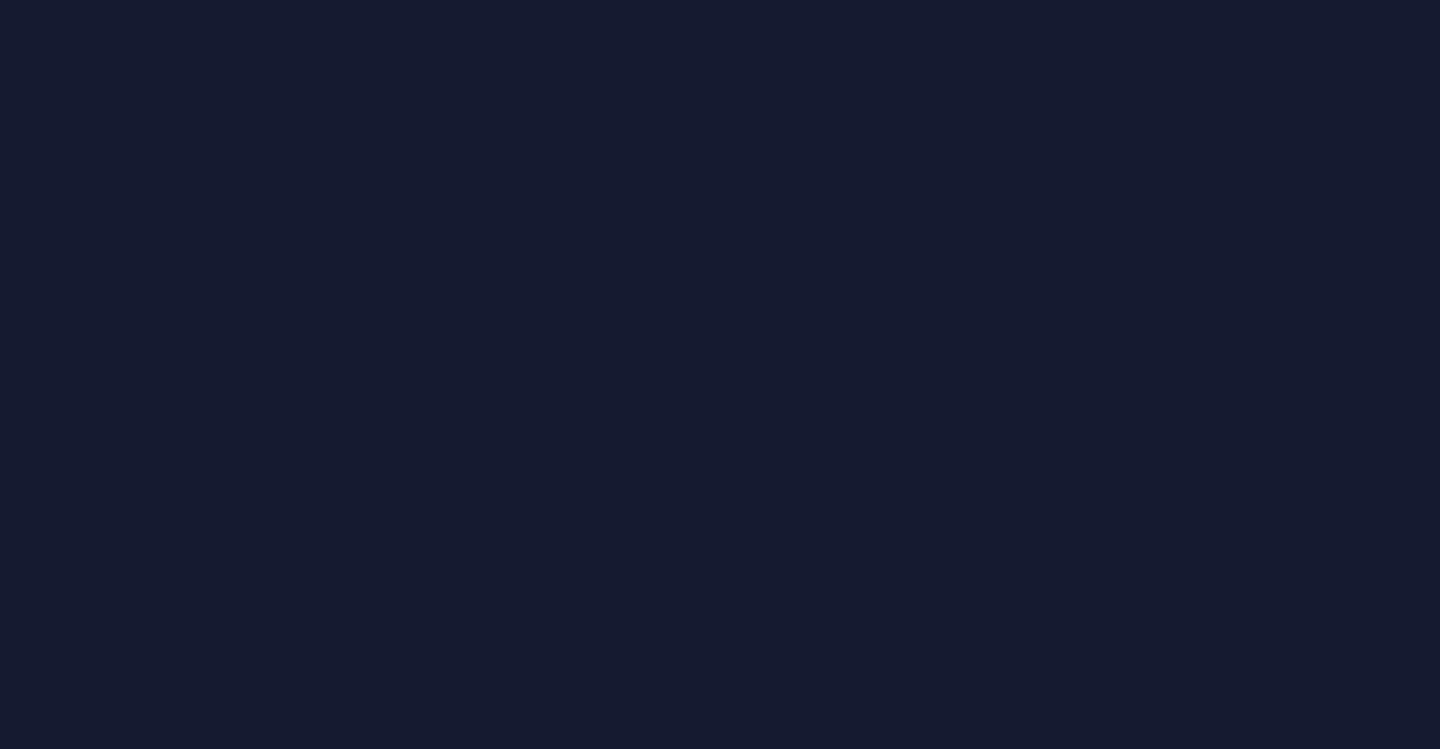 scroll, scrollTop: 0, scrollLeft: 0, axis: both 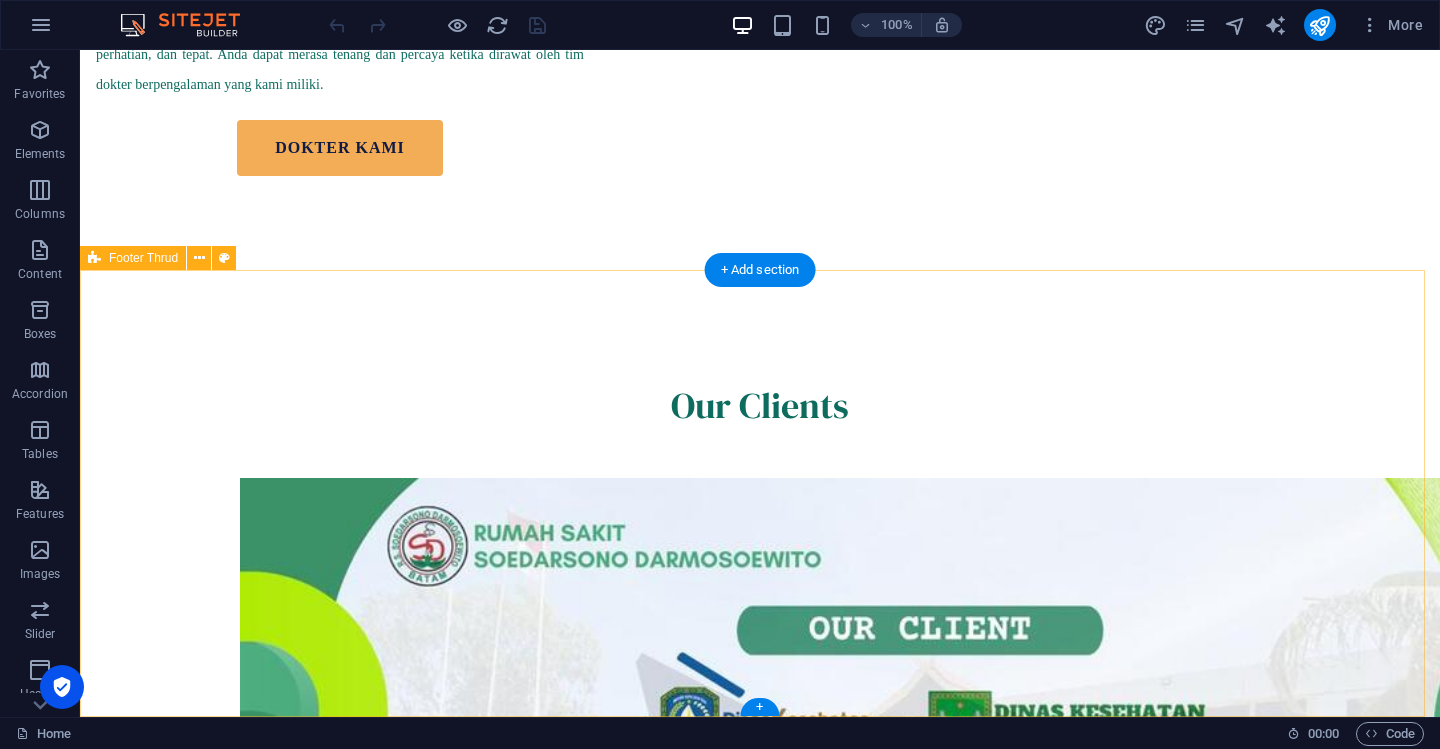 click on "Jalan Hang Kesturi KM 4.5 Kabil ,  Batam Indonesia ,  29432 rssd.batam@gmail.com 0778 - 711960
rssdbatam.com  2025 All rights reserved" at bounding box center (760, 1500) 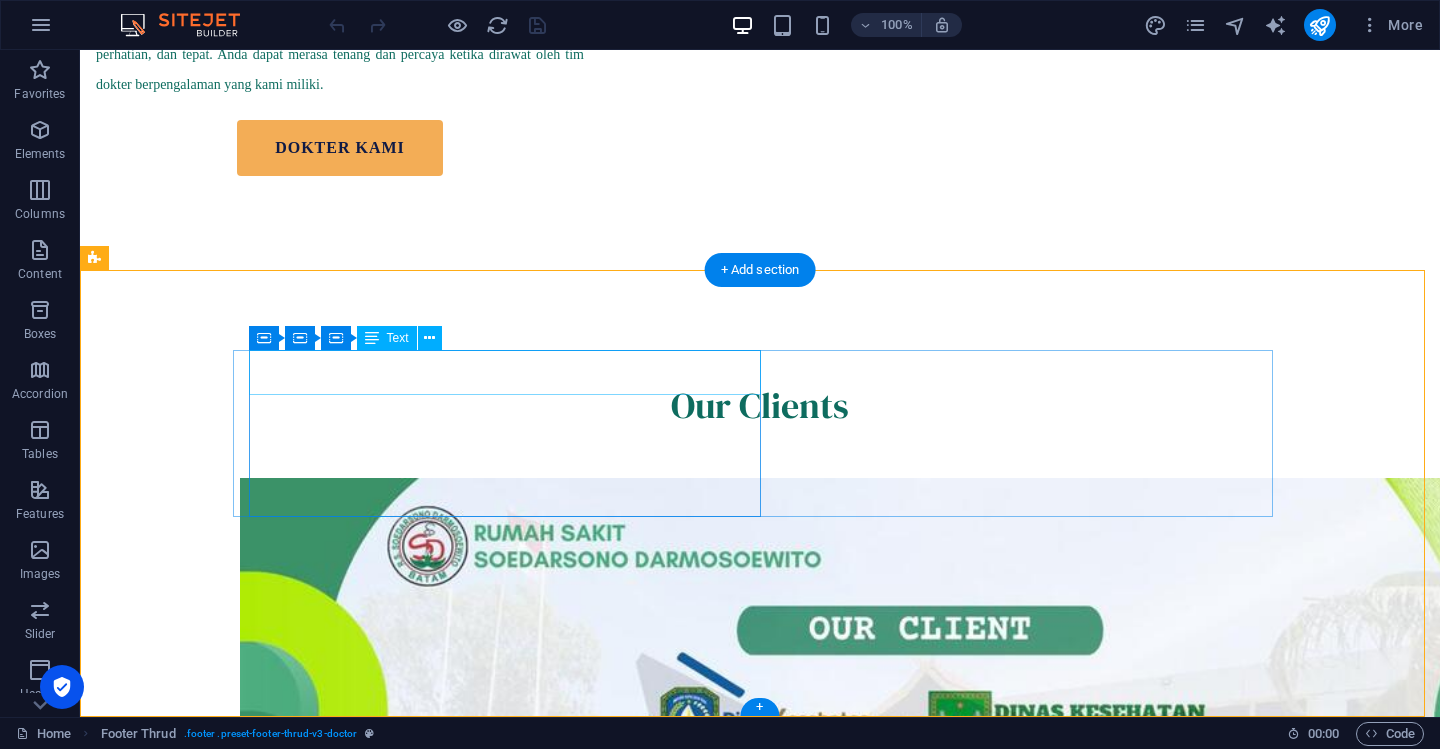 click on "[GEOGRAPHIC_DATA]i KM 4.5 [GEOGRAPHIC_DATA] ,  [GEOGRAPHIC_DATA]" at bounding box center (496, 1371) 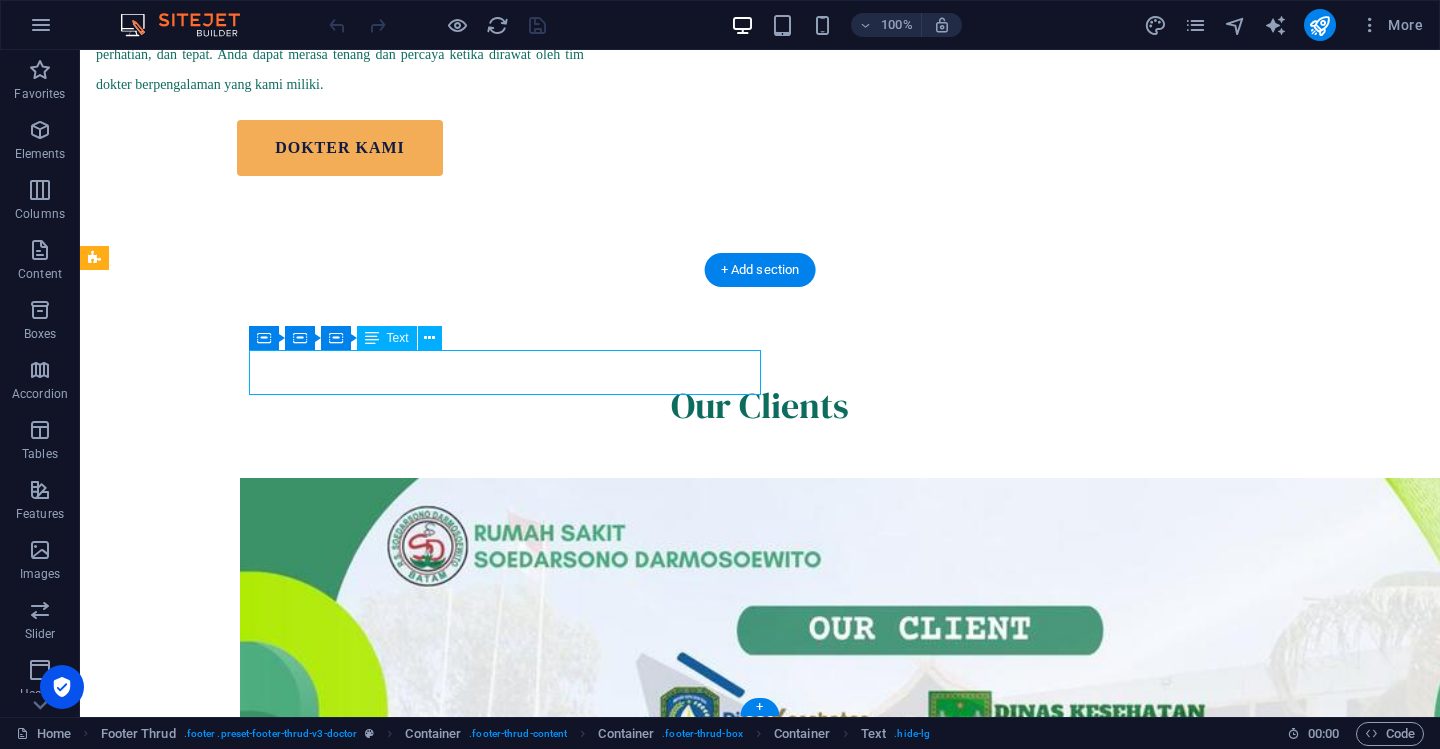 click on "[GEOGRAPHIC_DATA]i KM 4.5 [GEOGRAPHIC_DATA] ,  [GEOGRAPHIC_DATA]" at bounding box center [496, 1371] 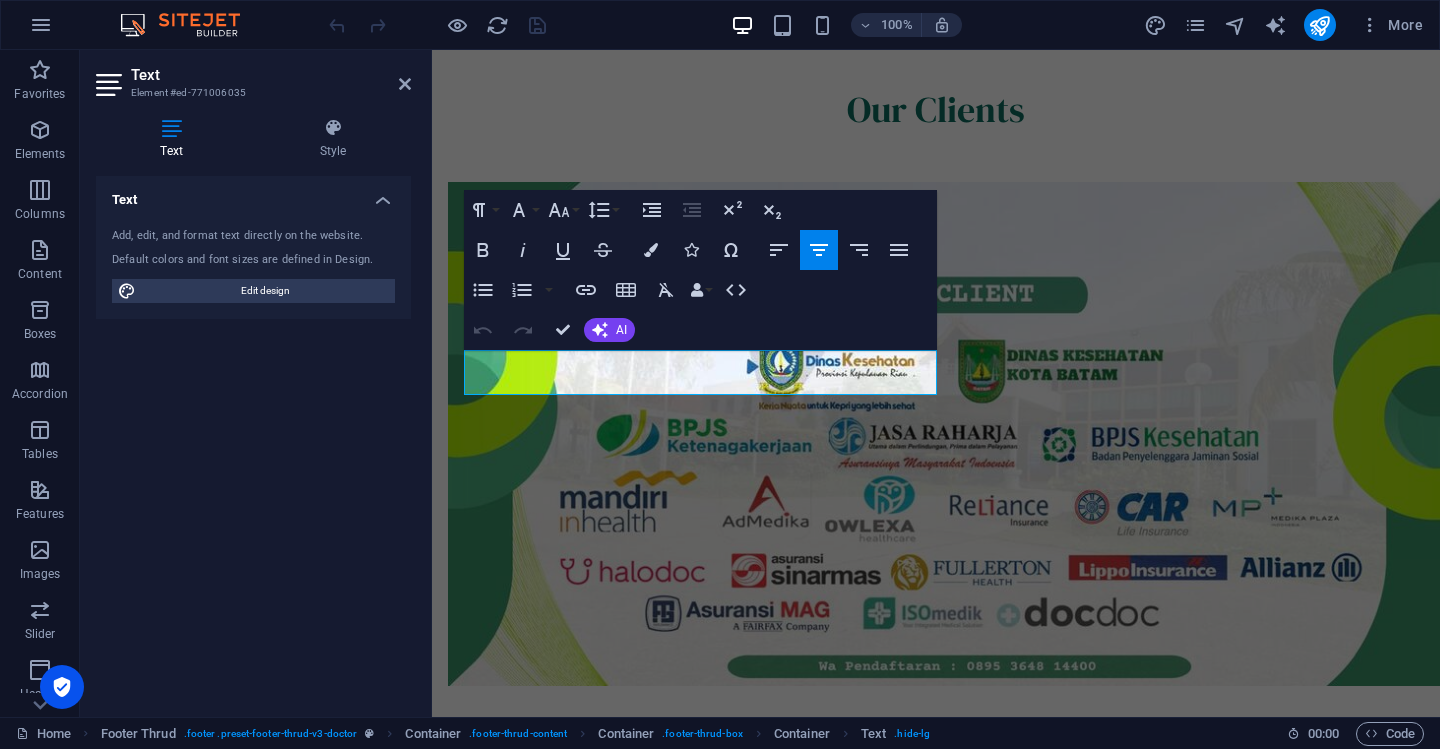 scroll, scrollTop: 2426, scrollLeft: 0, axis: vertical 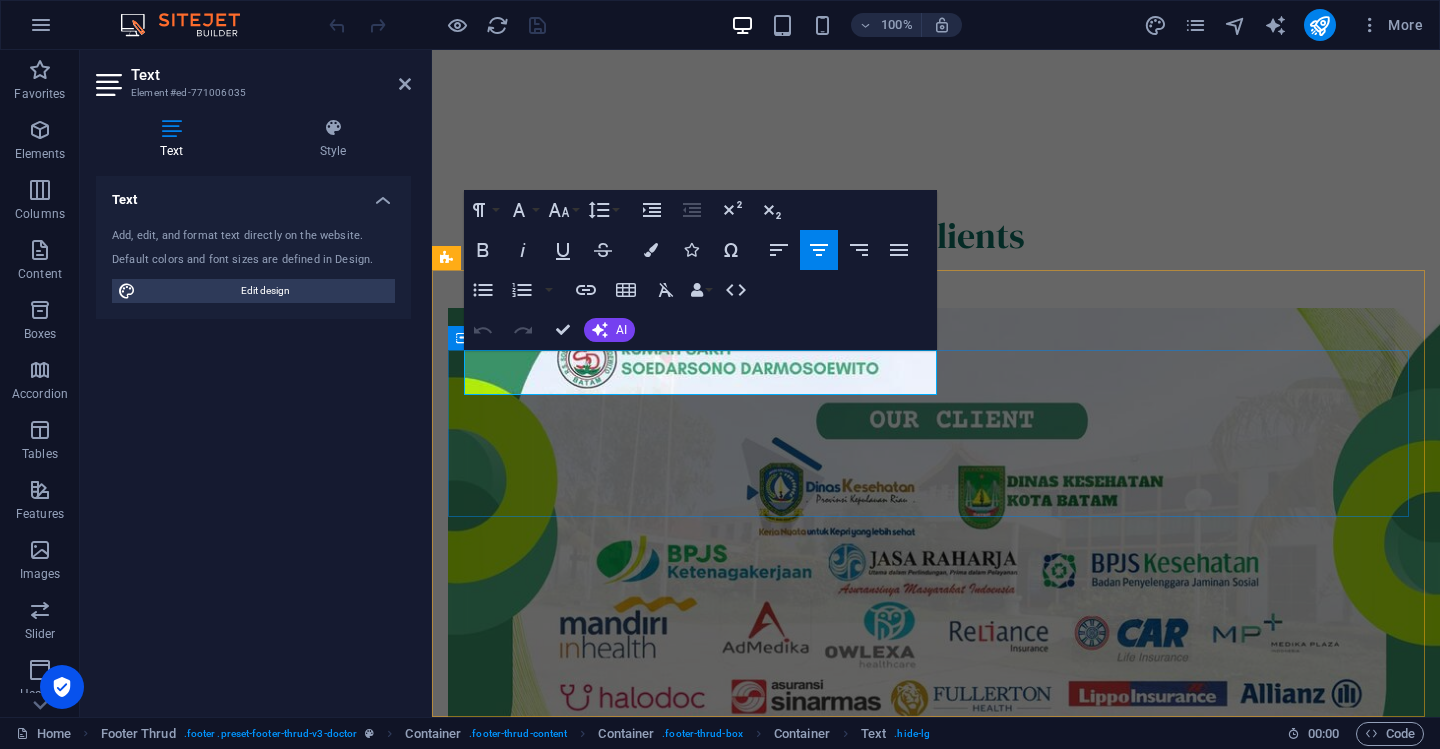 click on "[GEOGRAPHIC_DATA]i KM 4.5 [GEOGRAPHIC_DATA] [EMAIL_ADDRESS][DOMAIN_NAME] 0778 - 711960" at bounding box center (936, 1062) 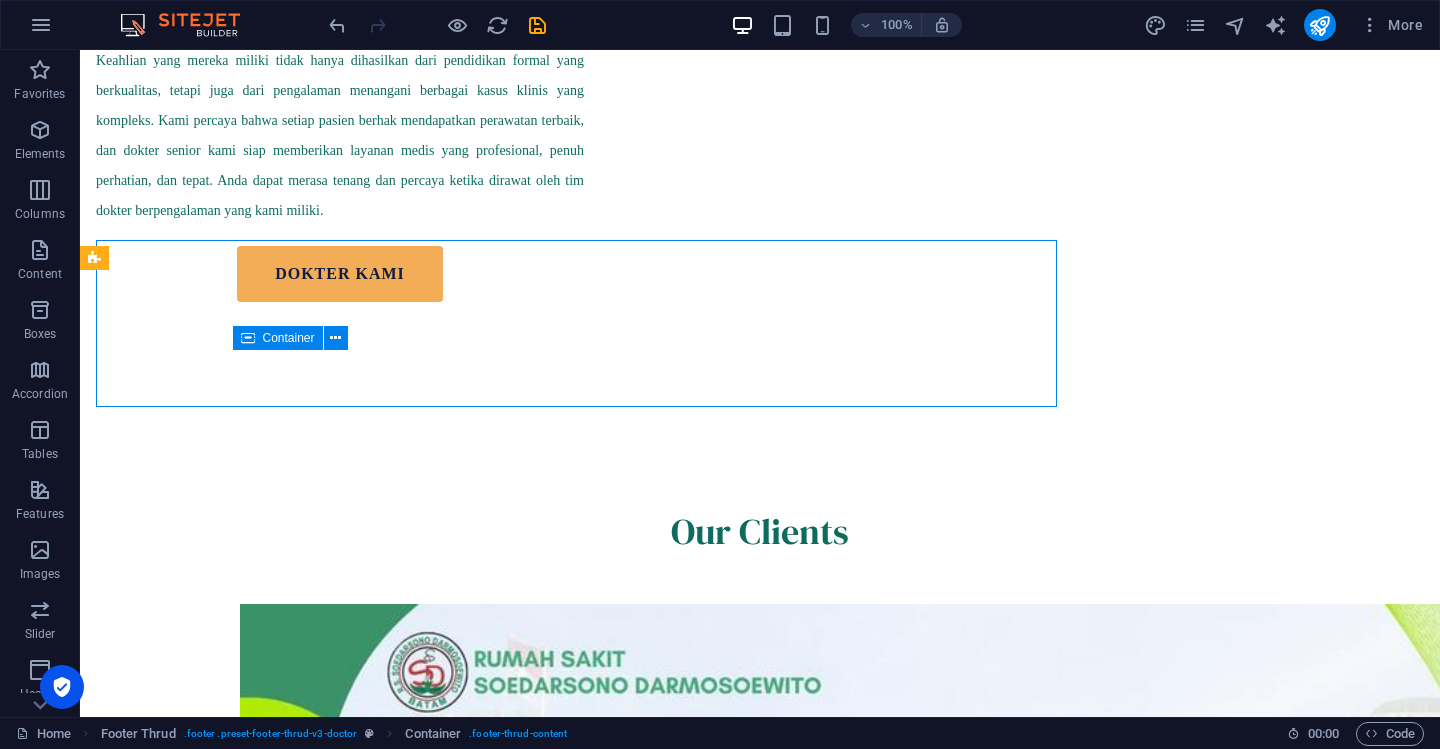 scroll, scrollTop: 2536, scrollLeft: 0, axis: vertical 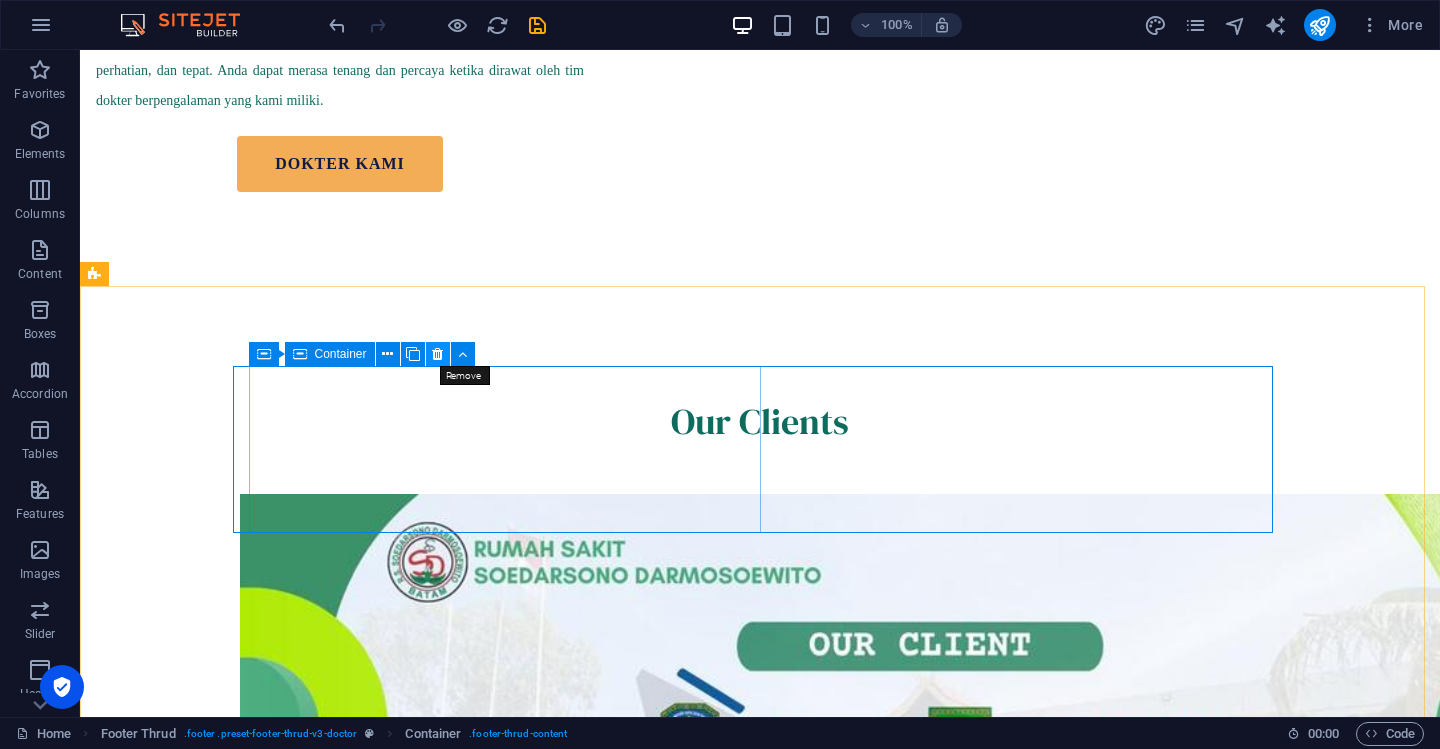 click at bounding box center [437, 354] 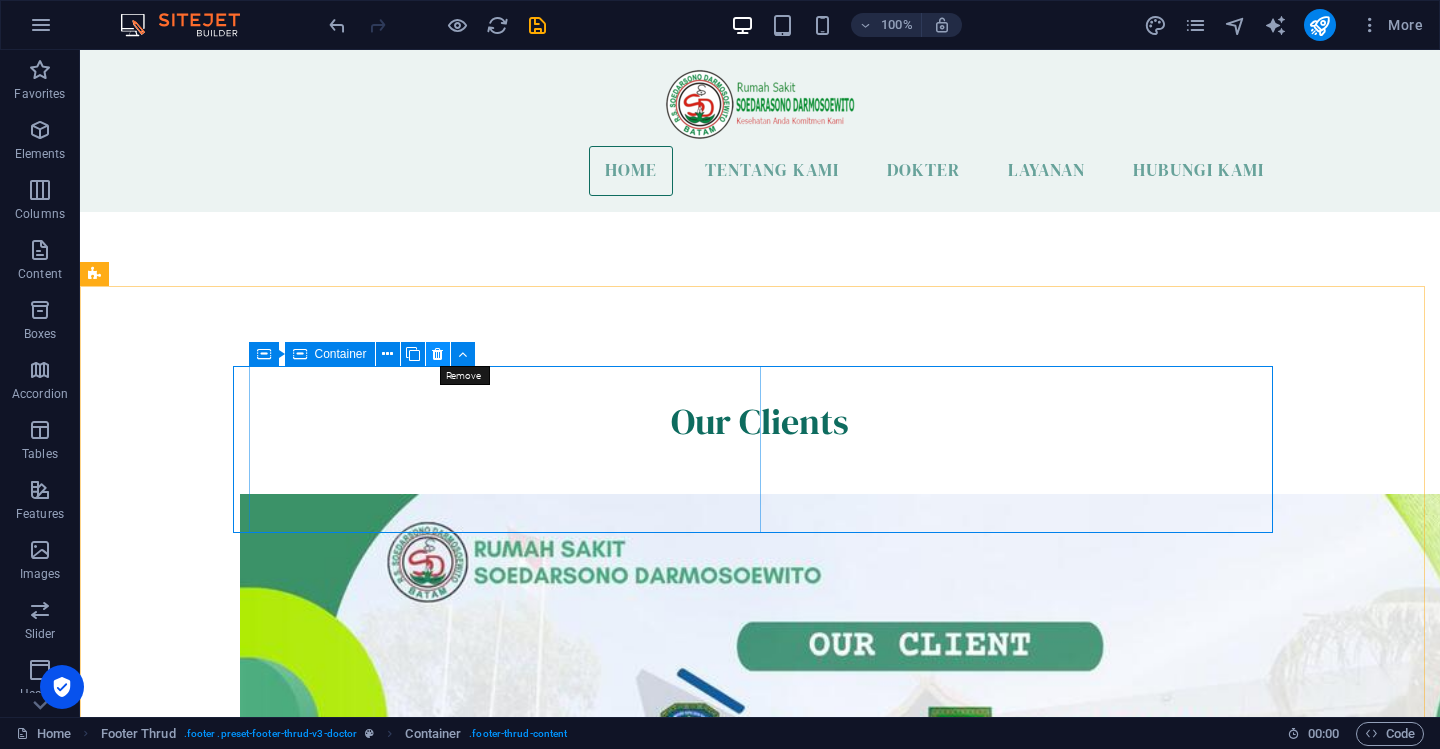 scroll, scrollTop: 2425, scrollLeft: 0, axis: vertical 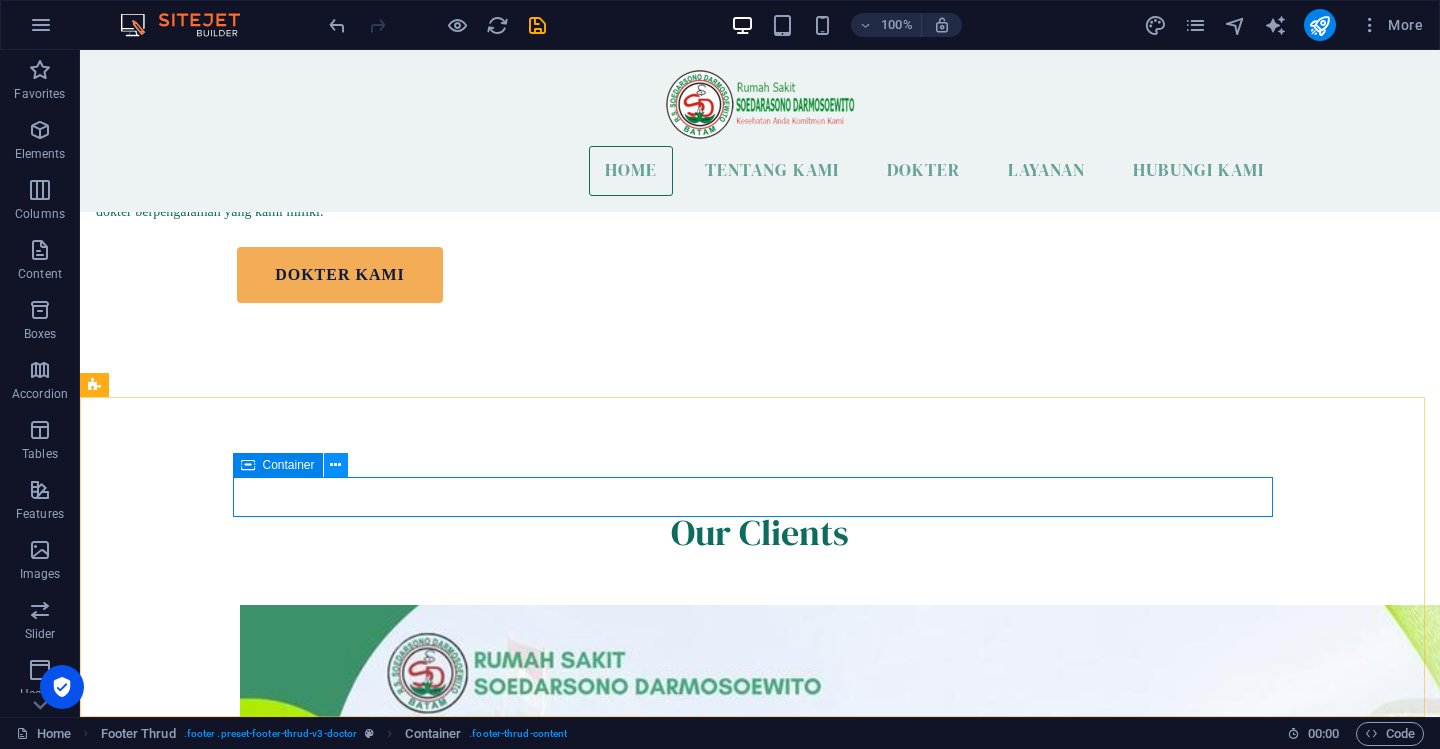 click at bounding box center [336, 465] 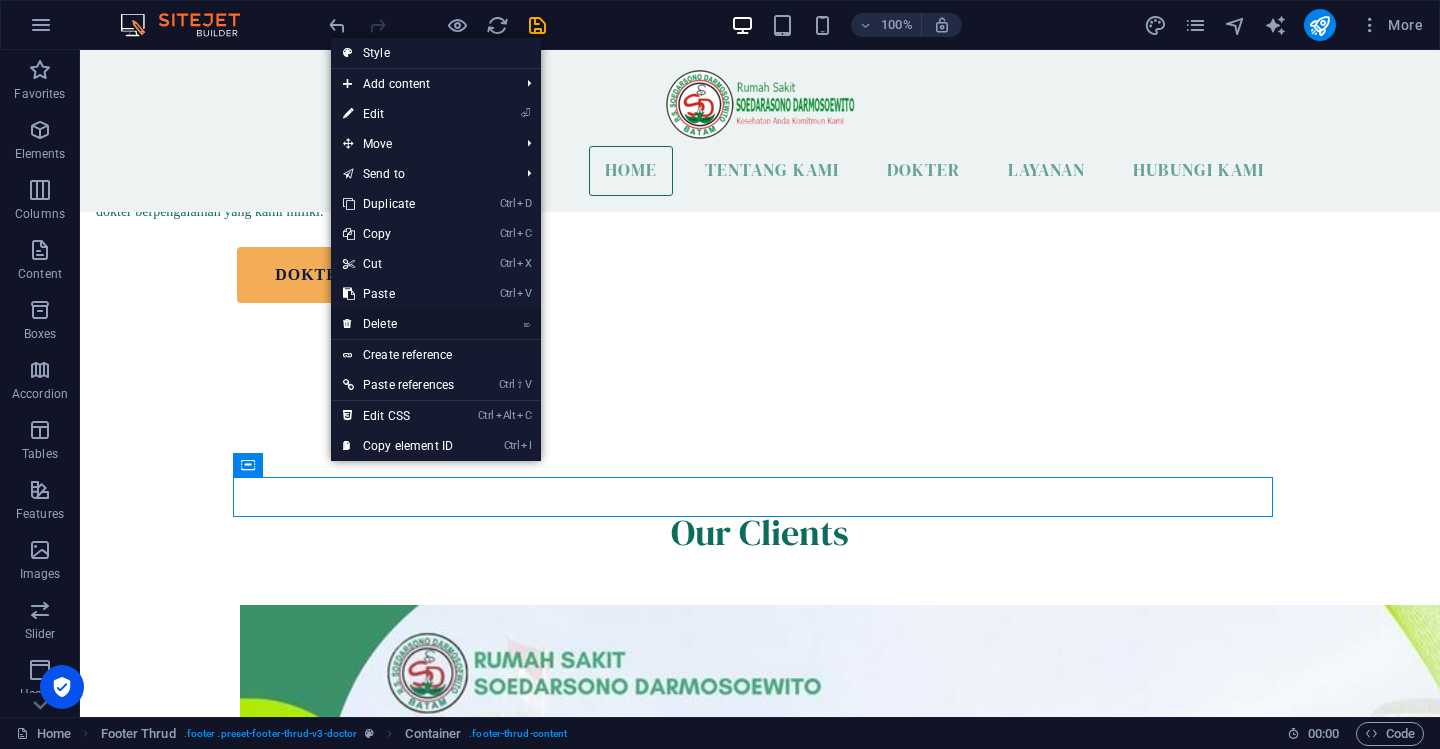 click on "⌦  Delete" at bounding box center (398, 324) 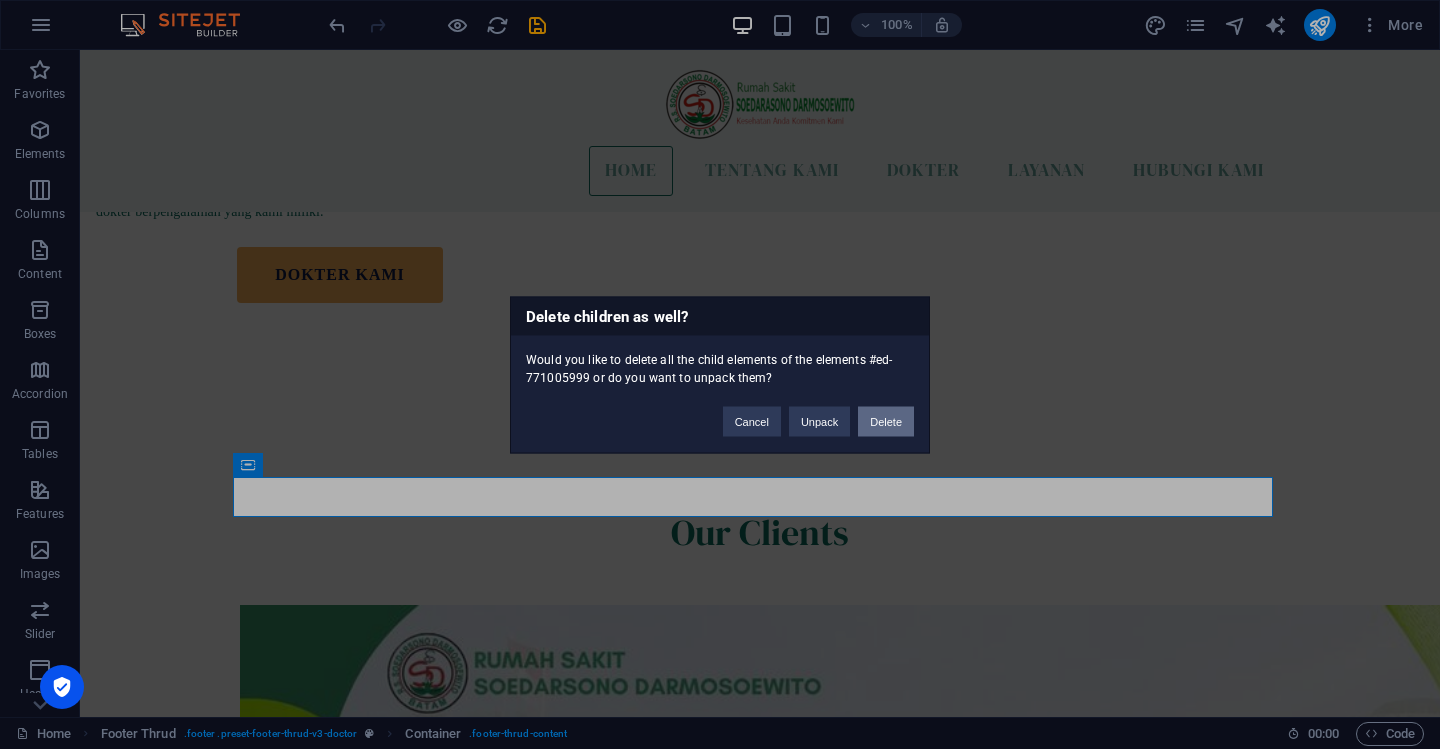 click on "Delete" at bounding box center [886, 421] 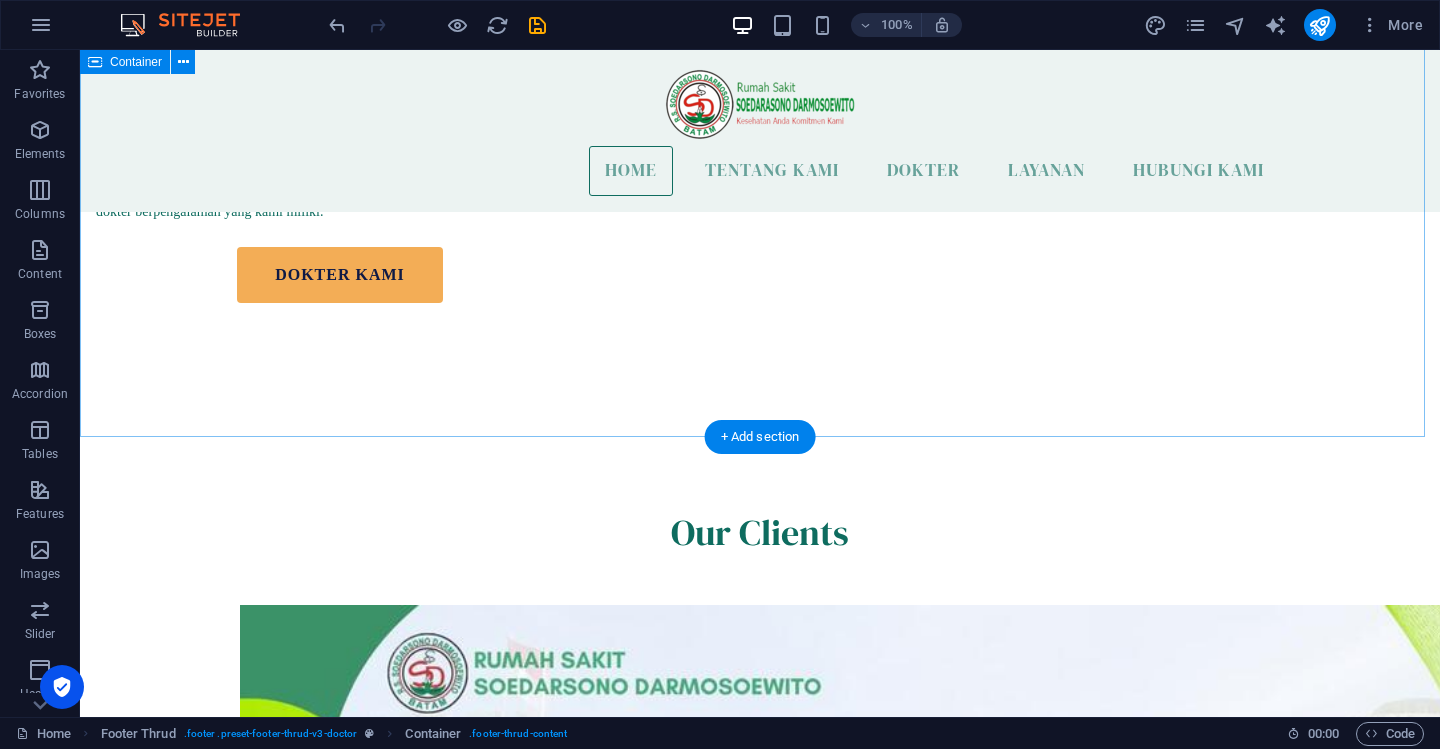 scroll, scrollTop: 2385, scrollLeft: 0, axis: vertical 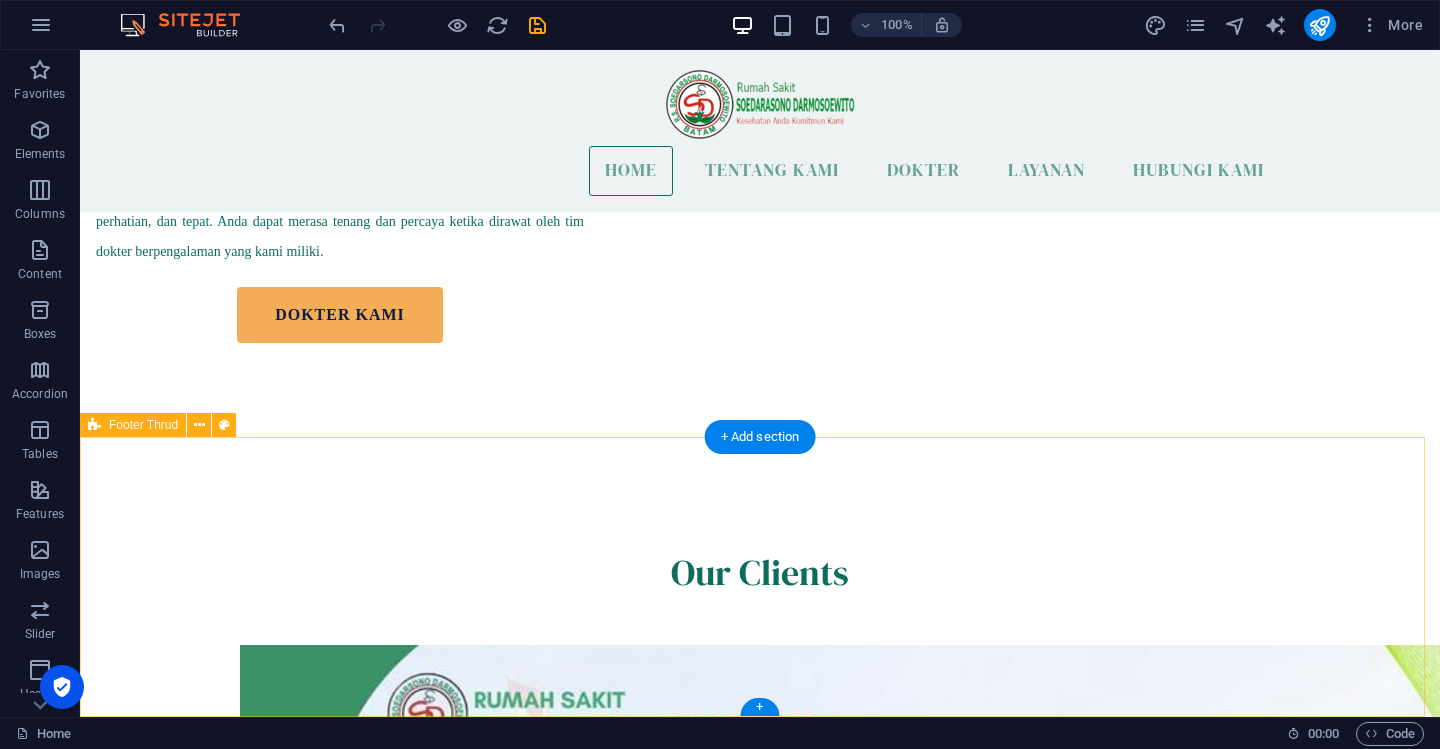 click on "rssdbatam.com  2025 All rights reserved" at bounding box center (760, 1537) 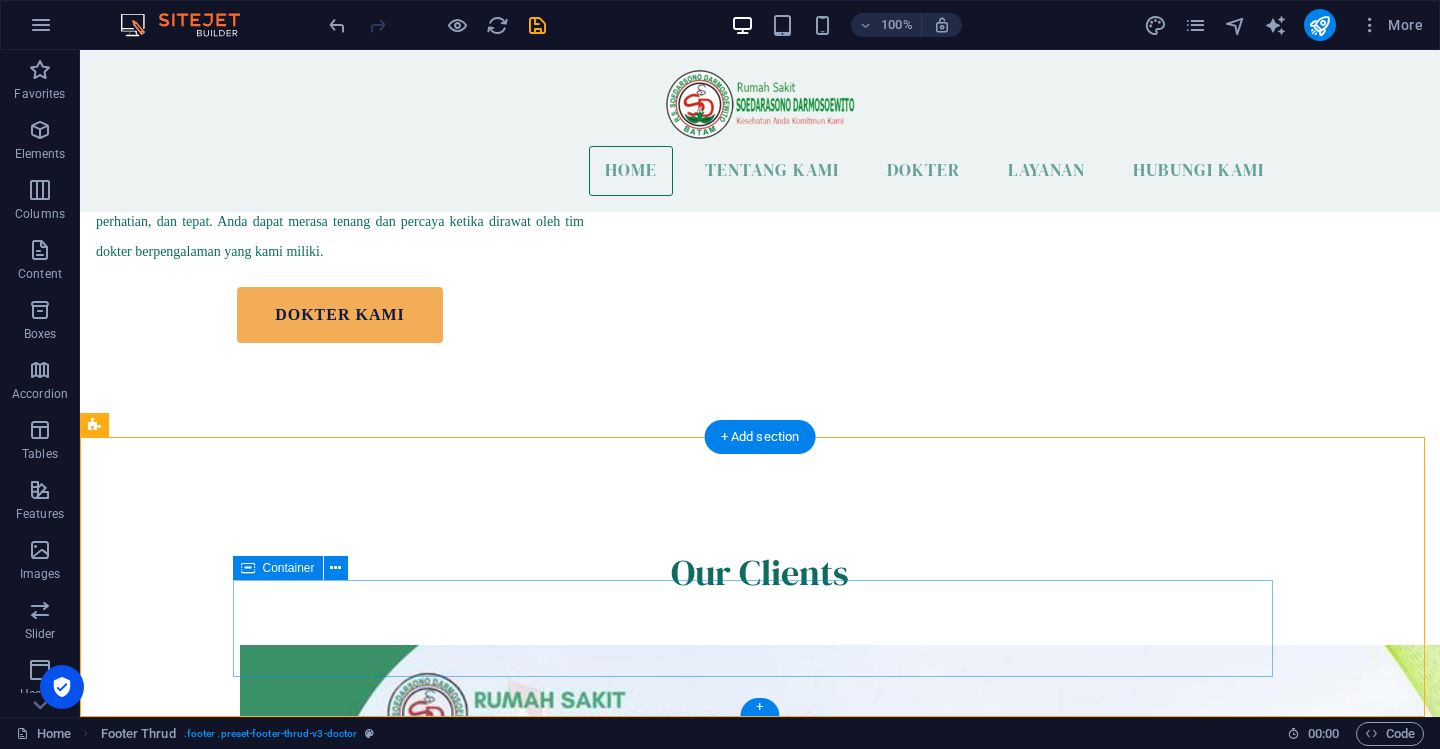 click on "rssdbatam.com  2025 All rights reserved" at bounding box center [760, 1588] 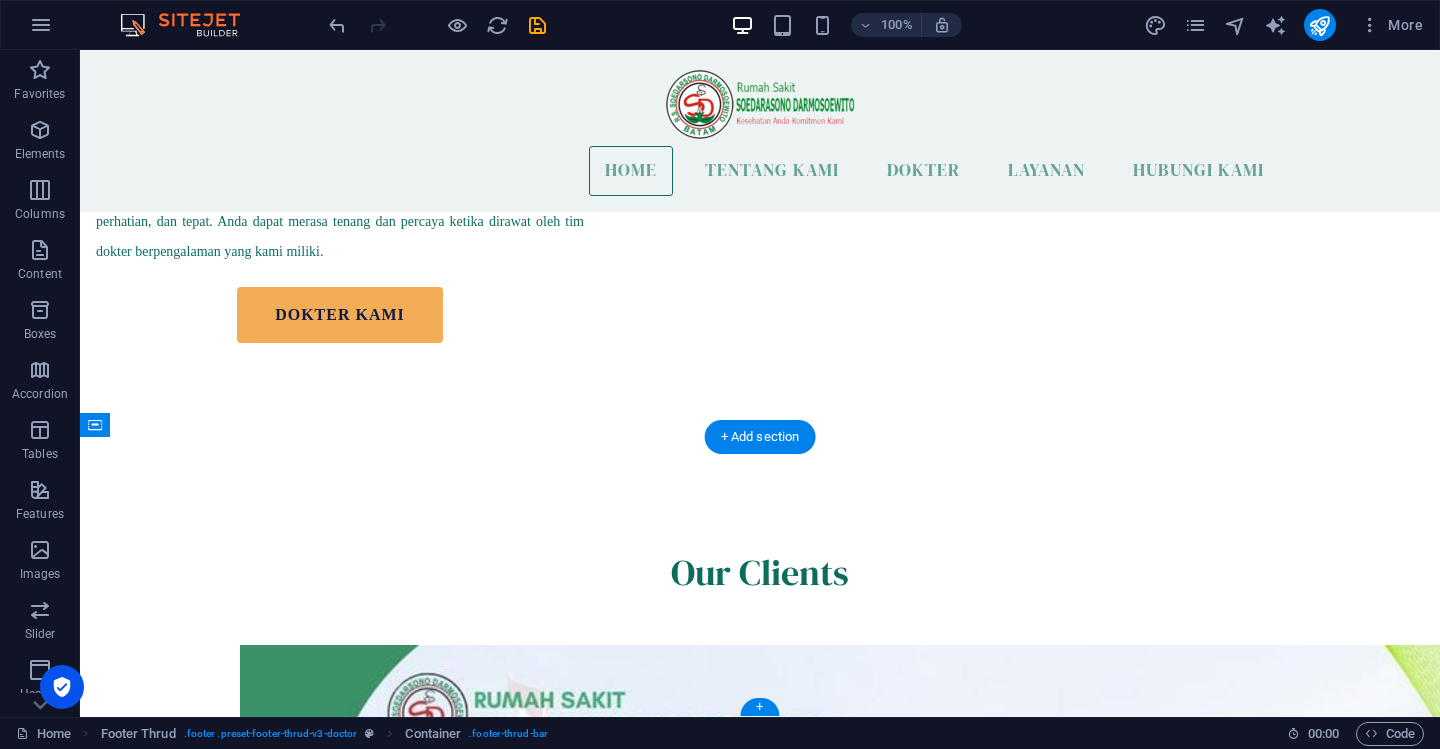 drag, startPoint x: 618, startPoint y: 615, endPoint x: 625, endPoint y: 518, distance: 97.25225 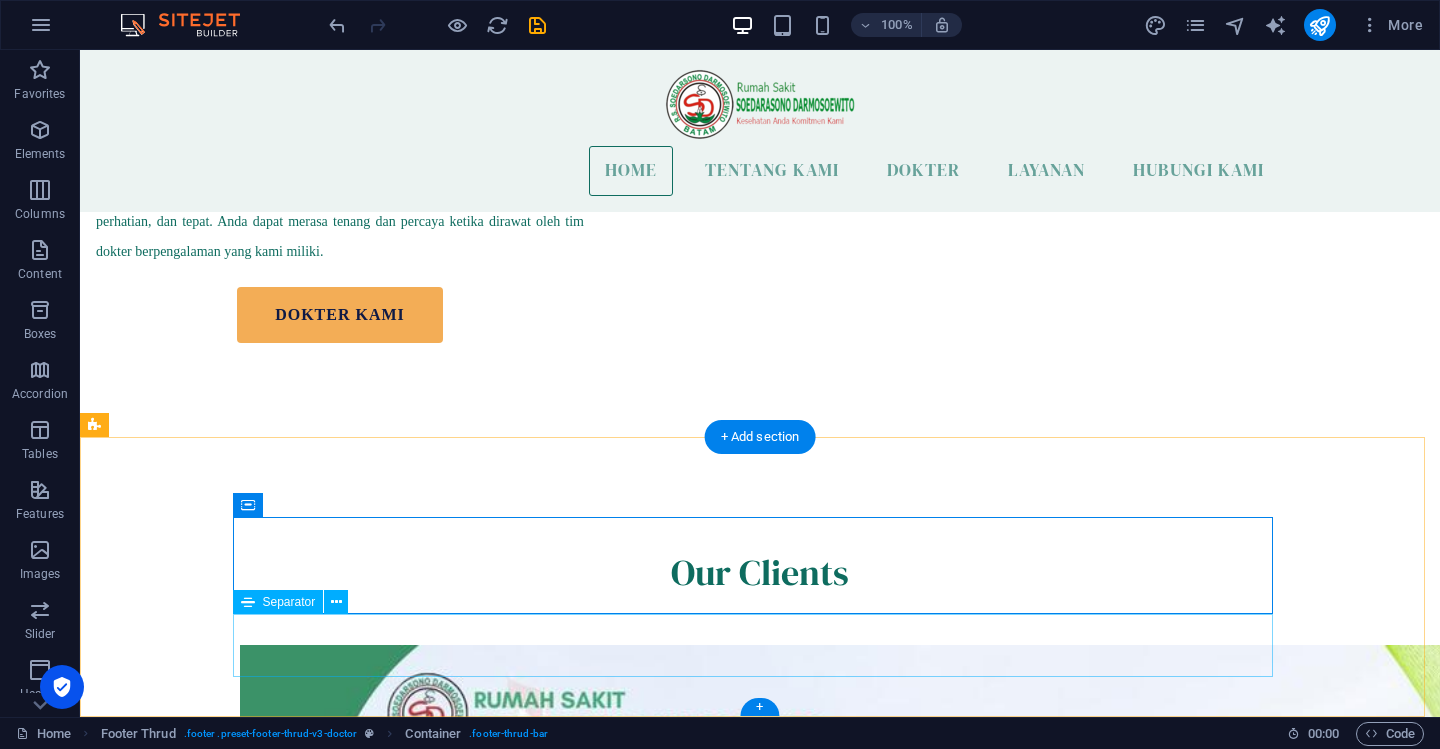 click at bounding box center [760, 1637] 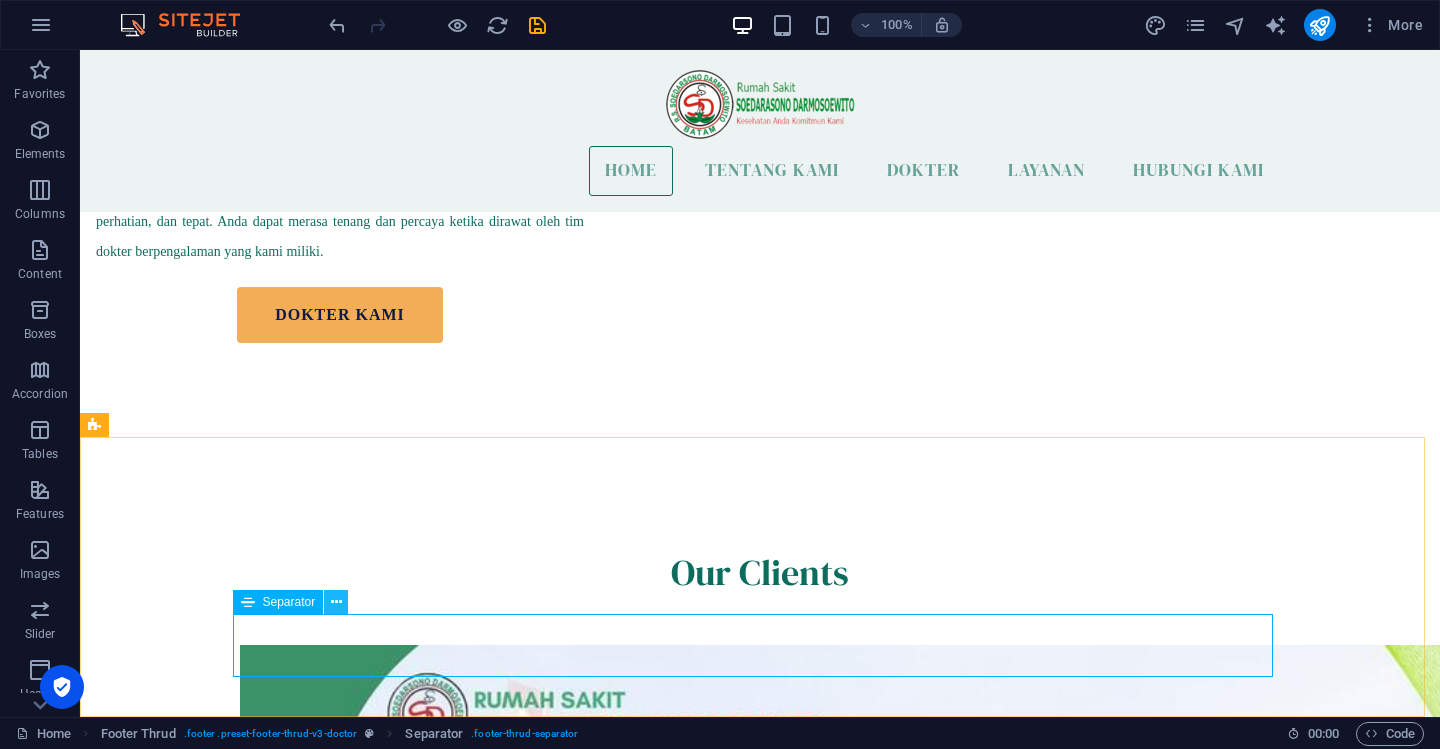 click at bounding box center (336, 602) 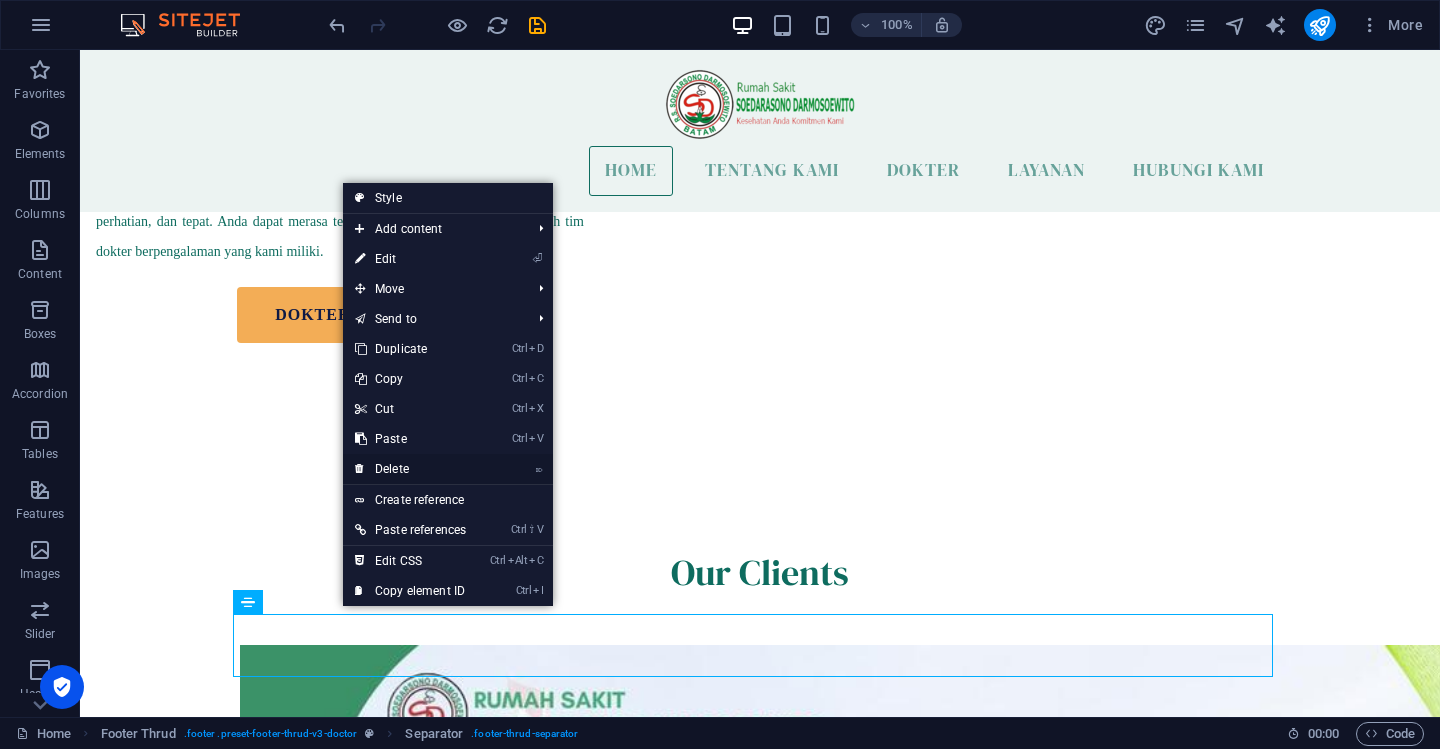 click on "⌦  Delete" at bounding box center (410, 469) 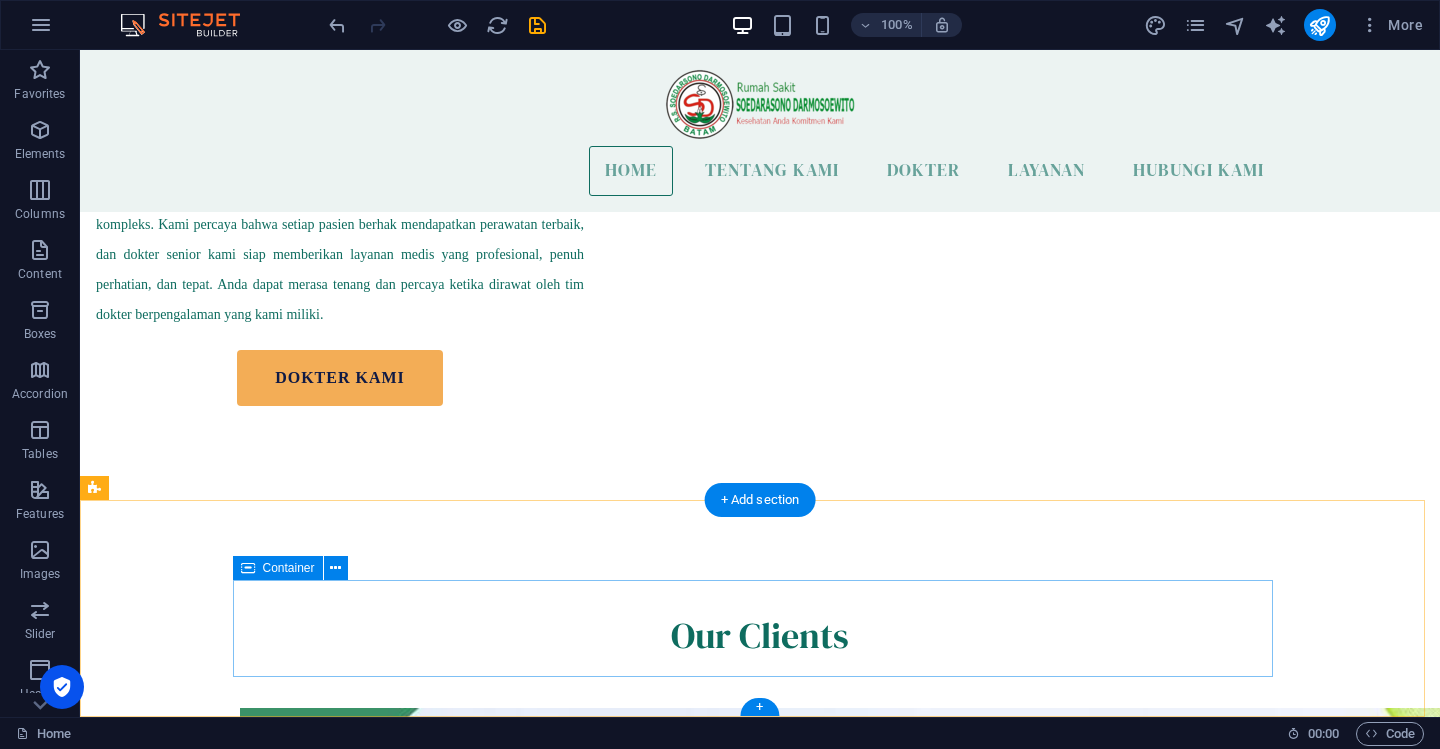 click on "rssdbatam.com  2025 All rights reserved" at bounding box center (760, 1588) 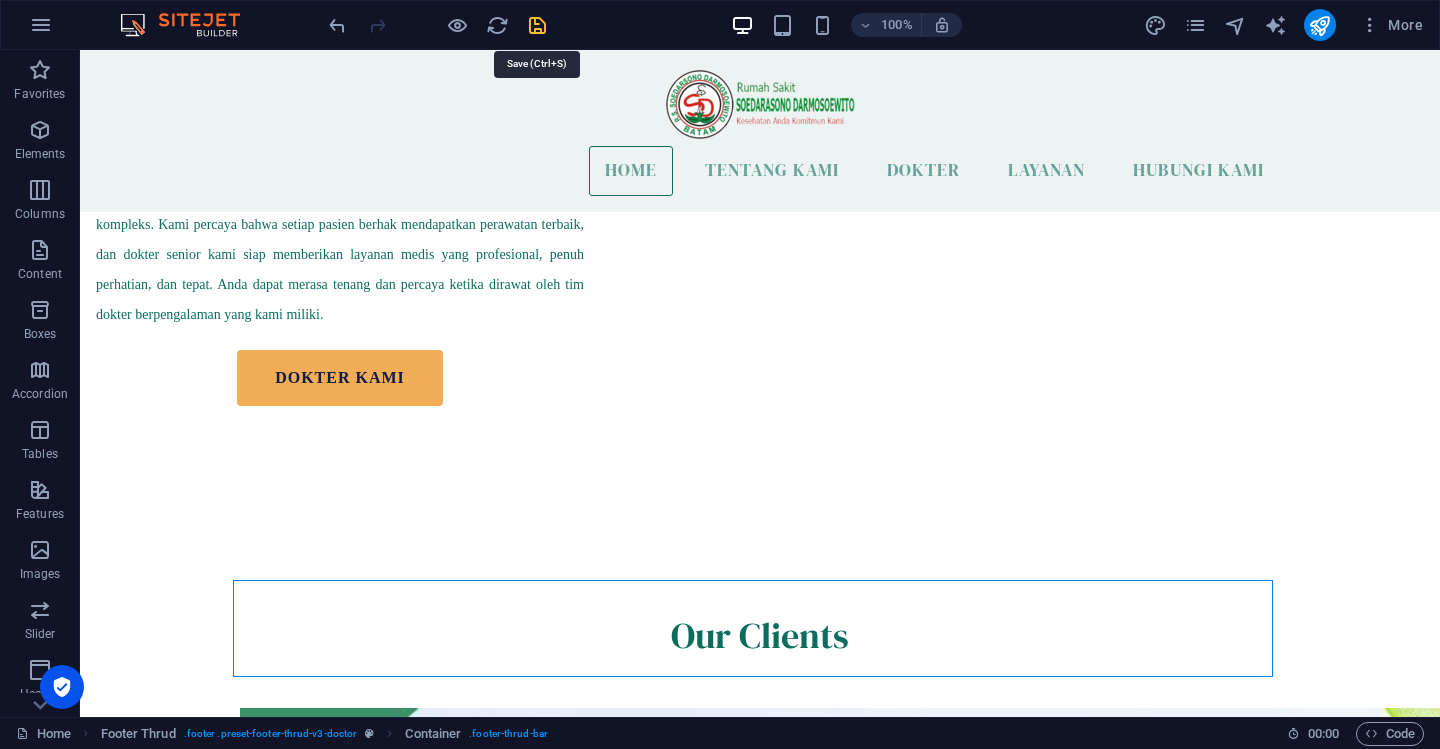 click at bounding box center (537, 25) 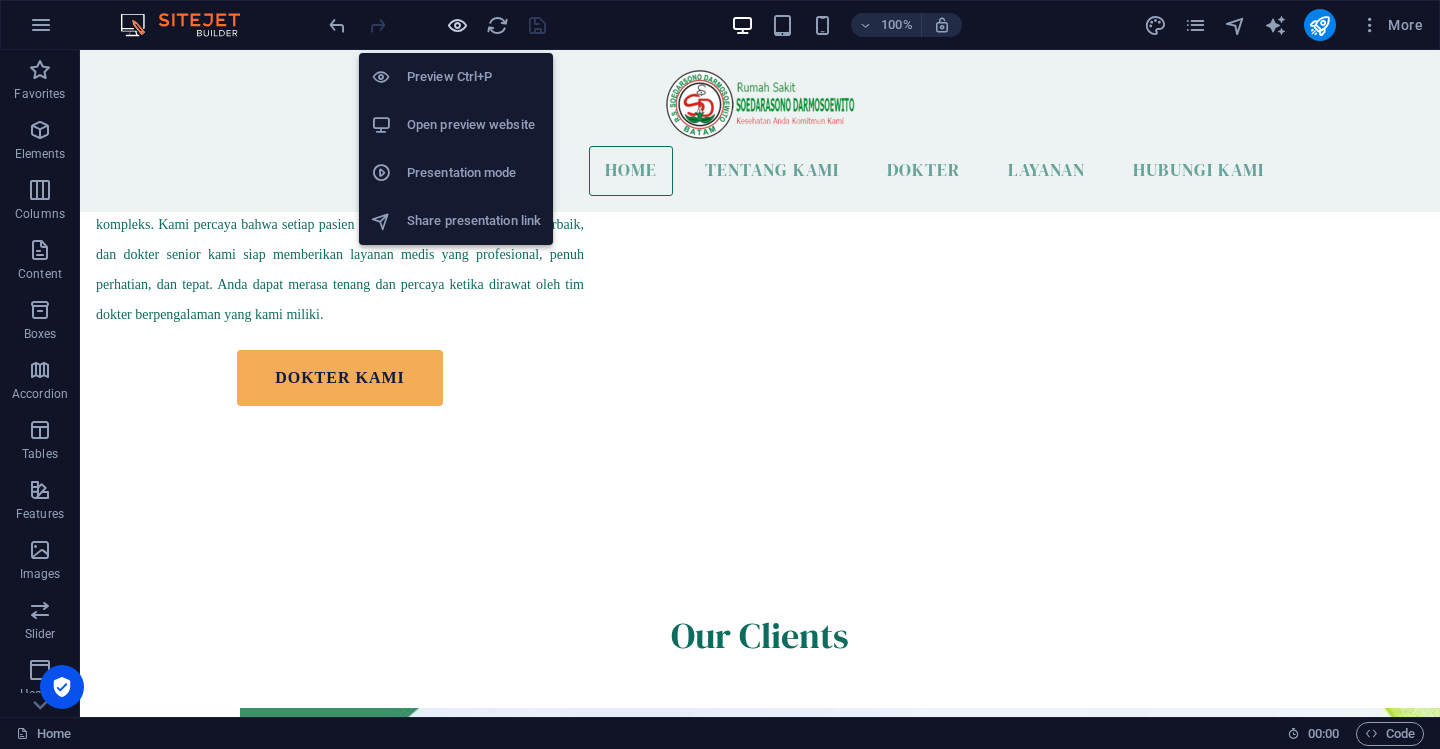click at bounding box center [457, 25] 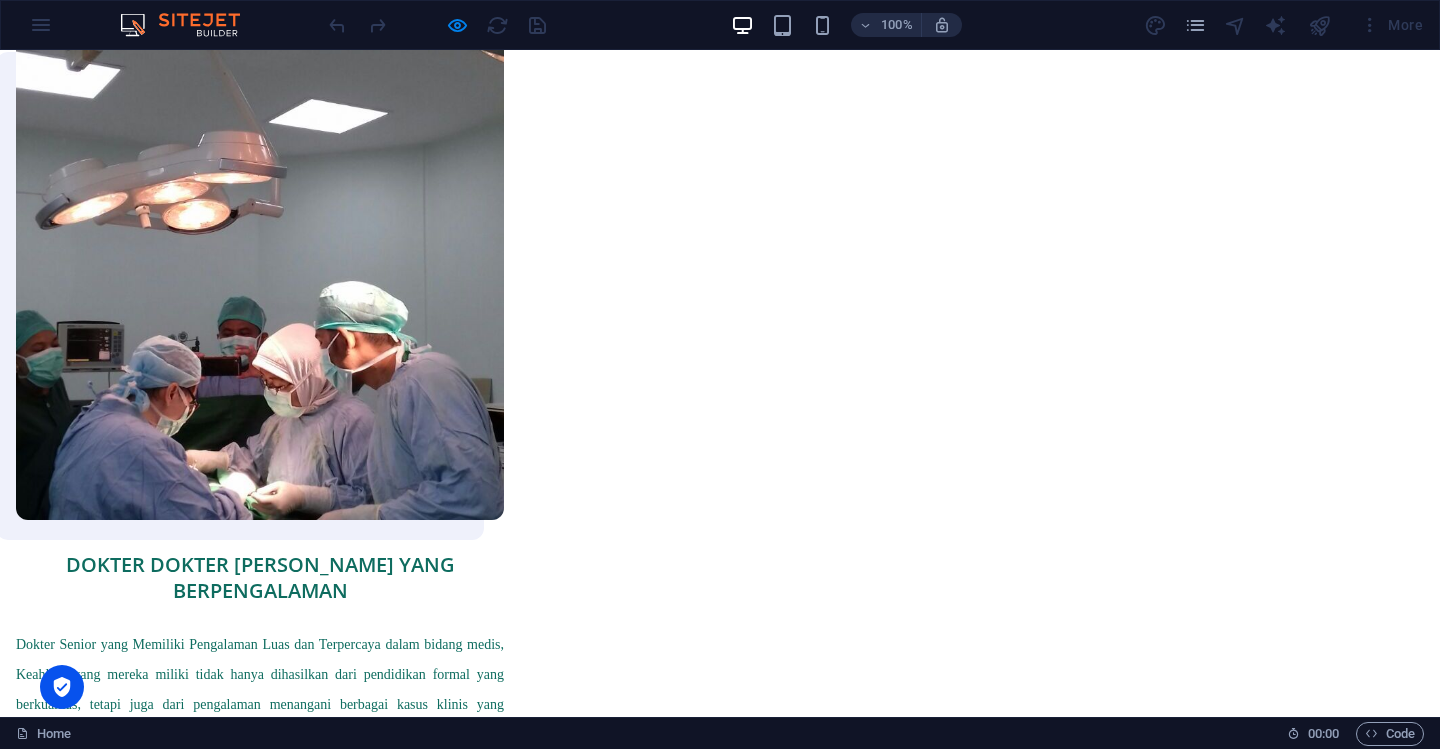 scroll, scrollTop: 2272, scrollLeft: 0, axis: vertical 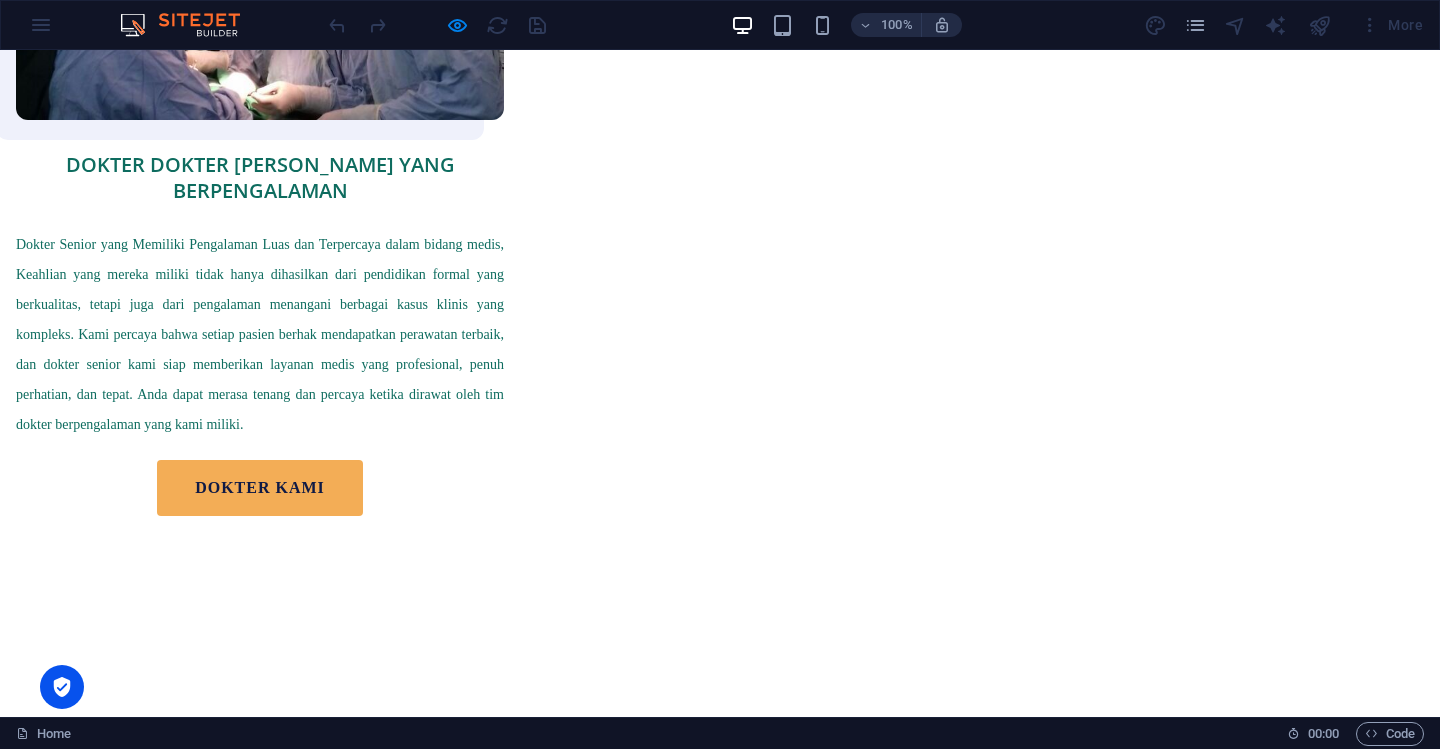 click on "rssdbatam.com  2025 All rights reserved" at bounding box center [720, 1693] 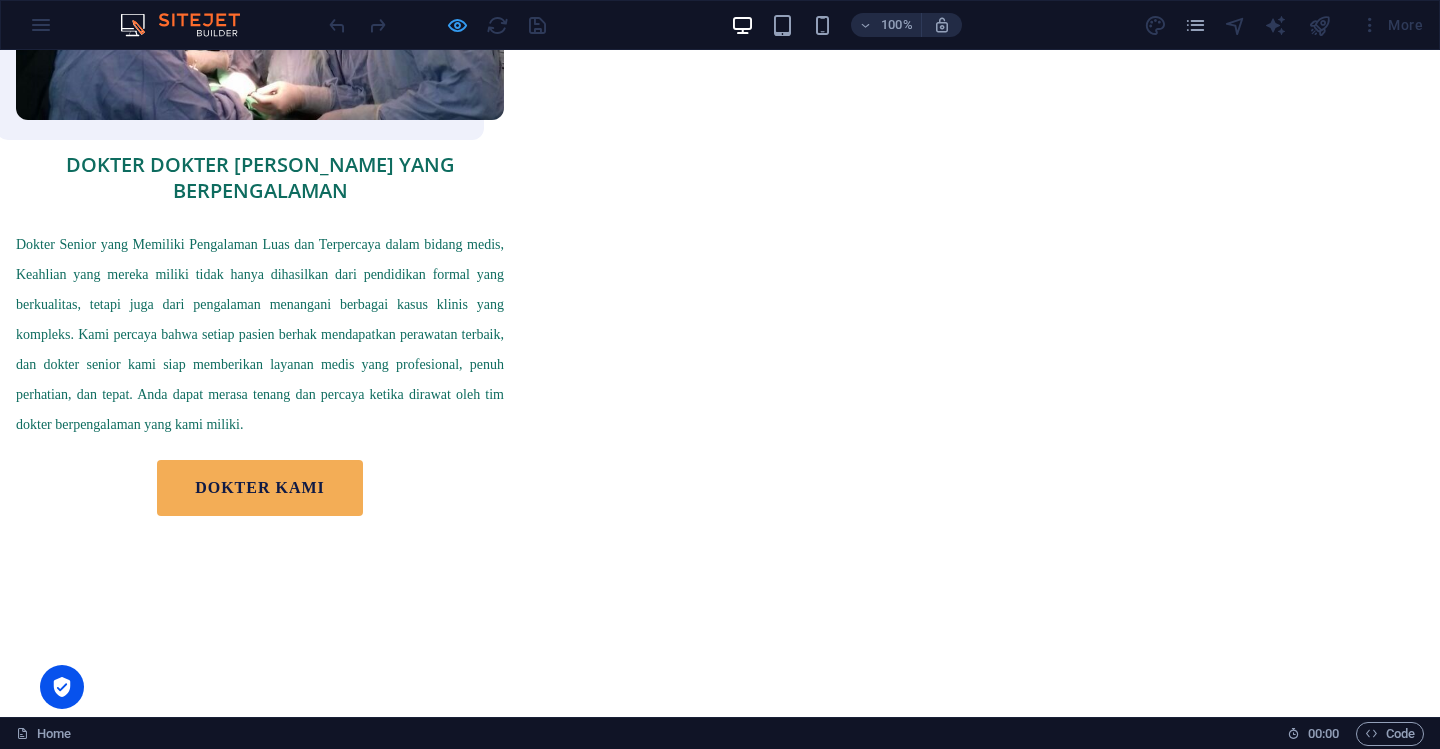 click at bounding box center [457, 25] 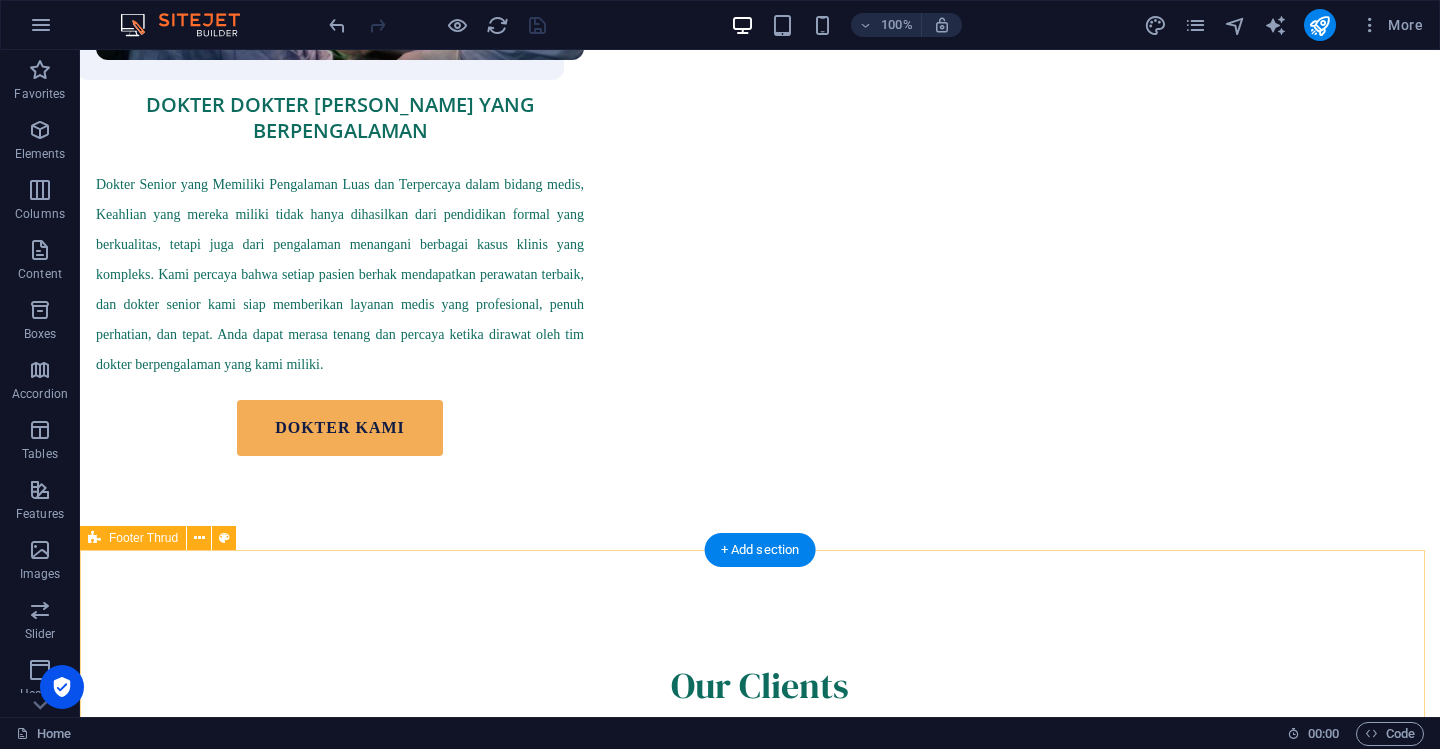 click on "rssdbatam.com  2025 All rights reserved" at bounding box center [760, 1618] 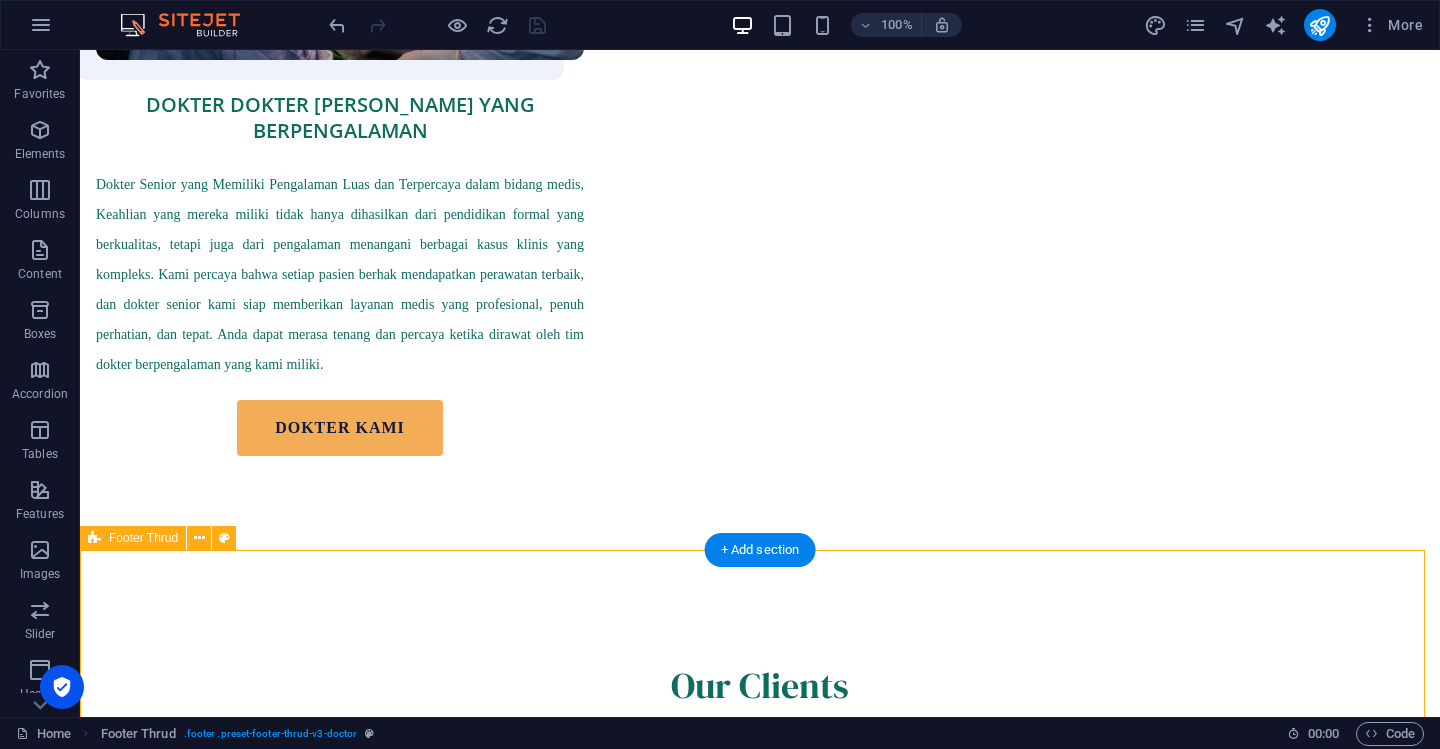 click on "rssdbatam.com  2025 All rights reserved" at bounding box center (760, 1618) 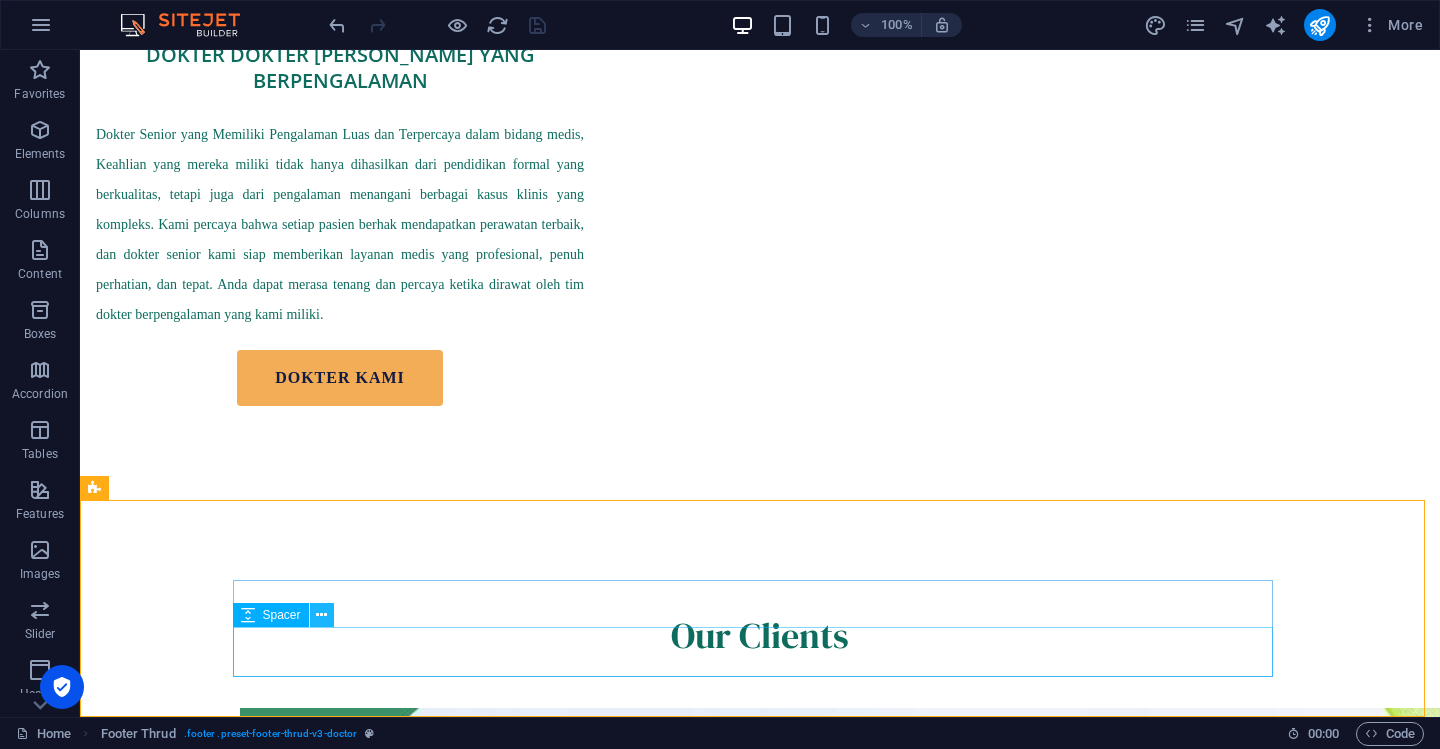 click at bounding box center [321, 615] 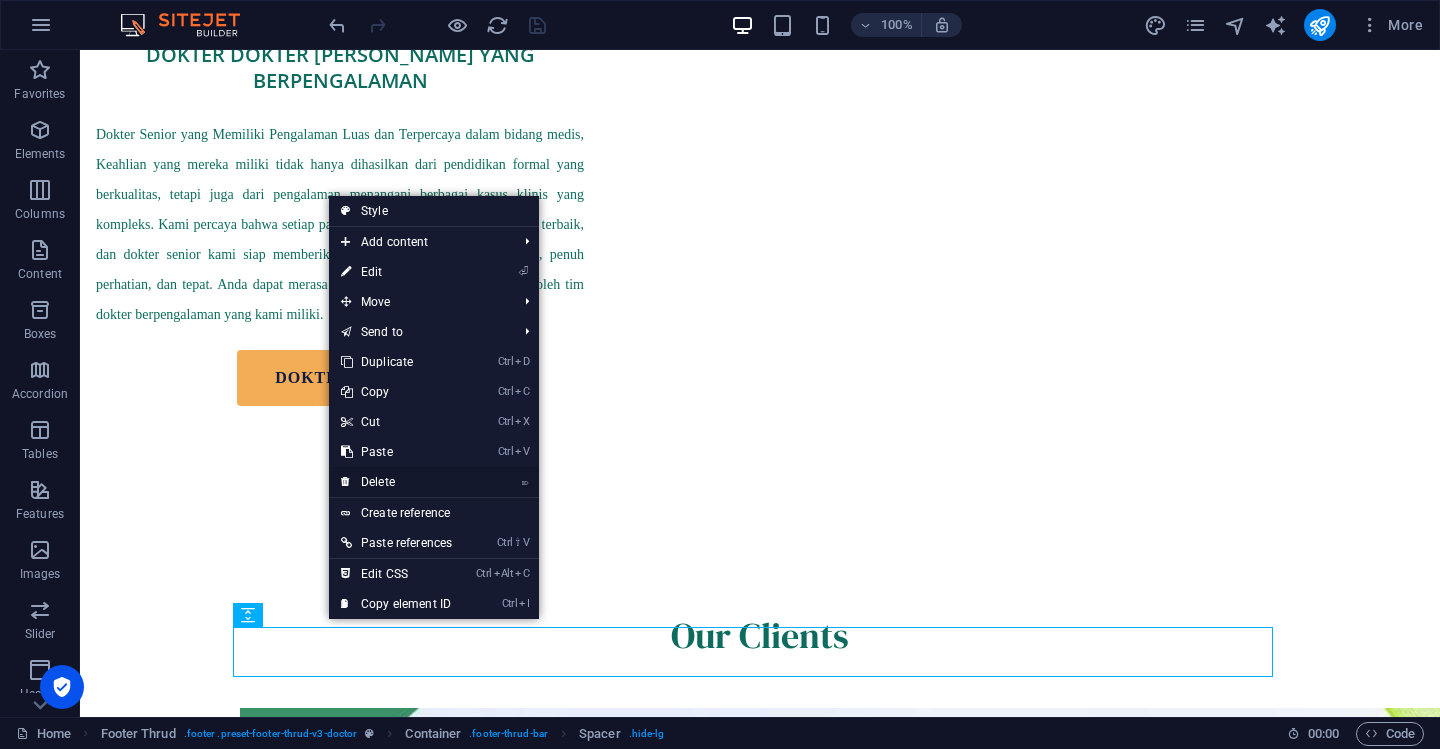 click on "⌦  Delete" at bounding box center (396, 482) 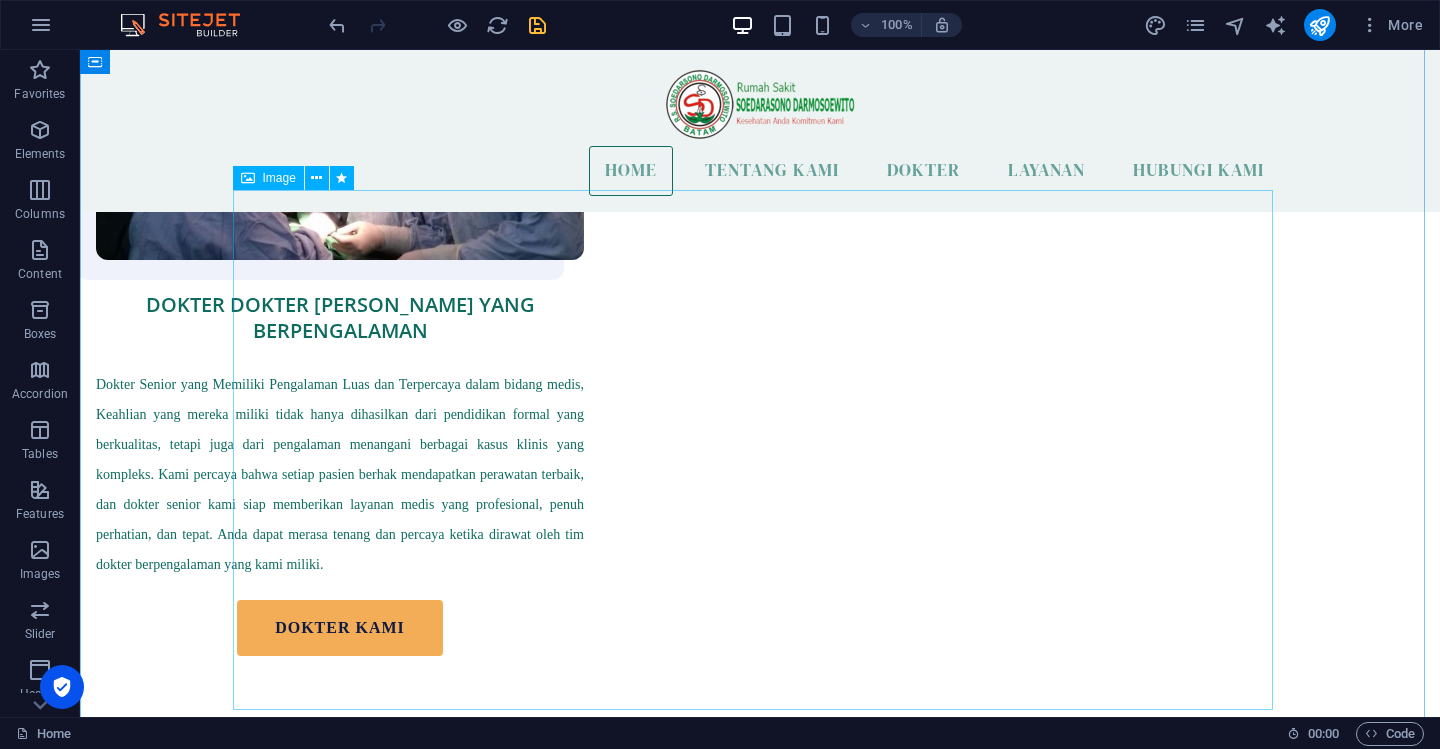 scroll, scrollTop: 2272, scrollLeft: 0, axis: vertical 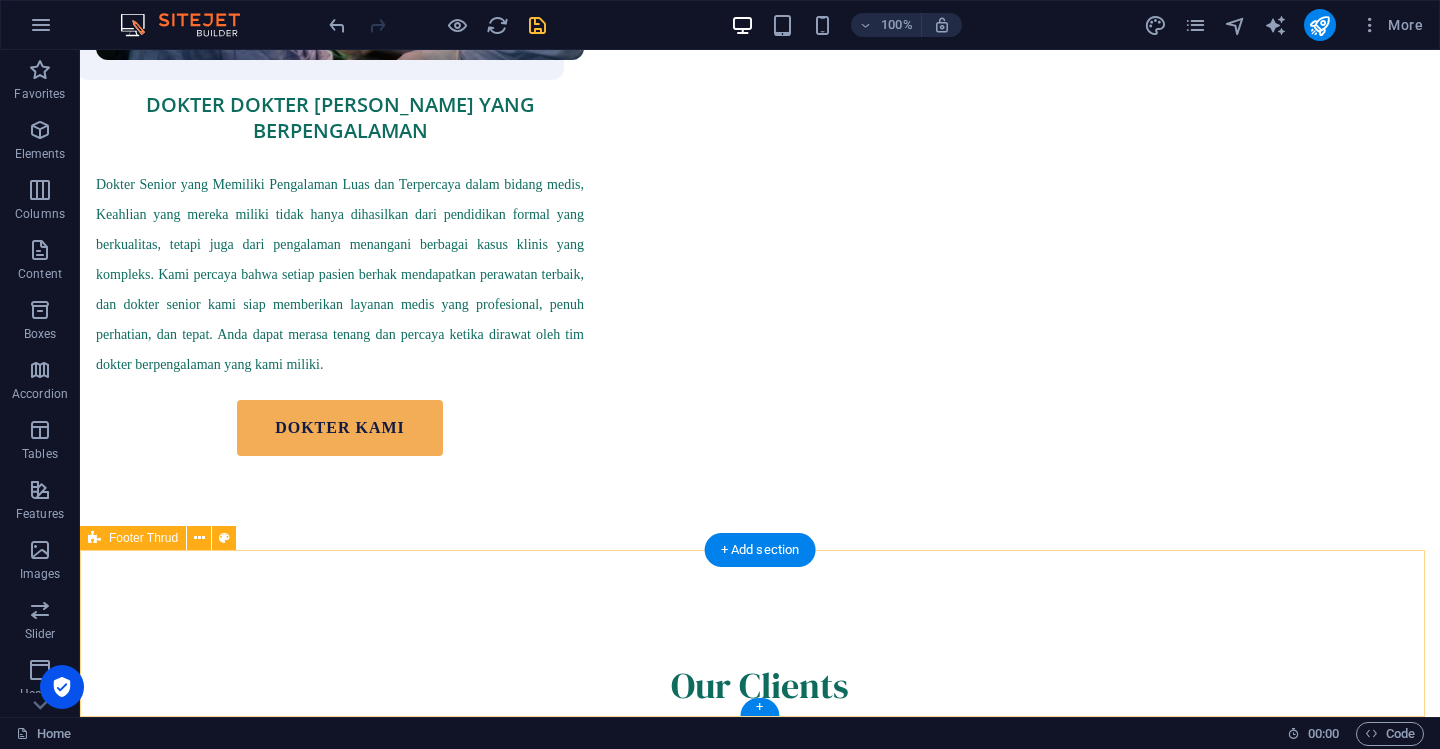 click on "rssdbatam.com  2025 All rights reserved" at bounding box center [760, 1593] 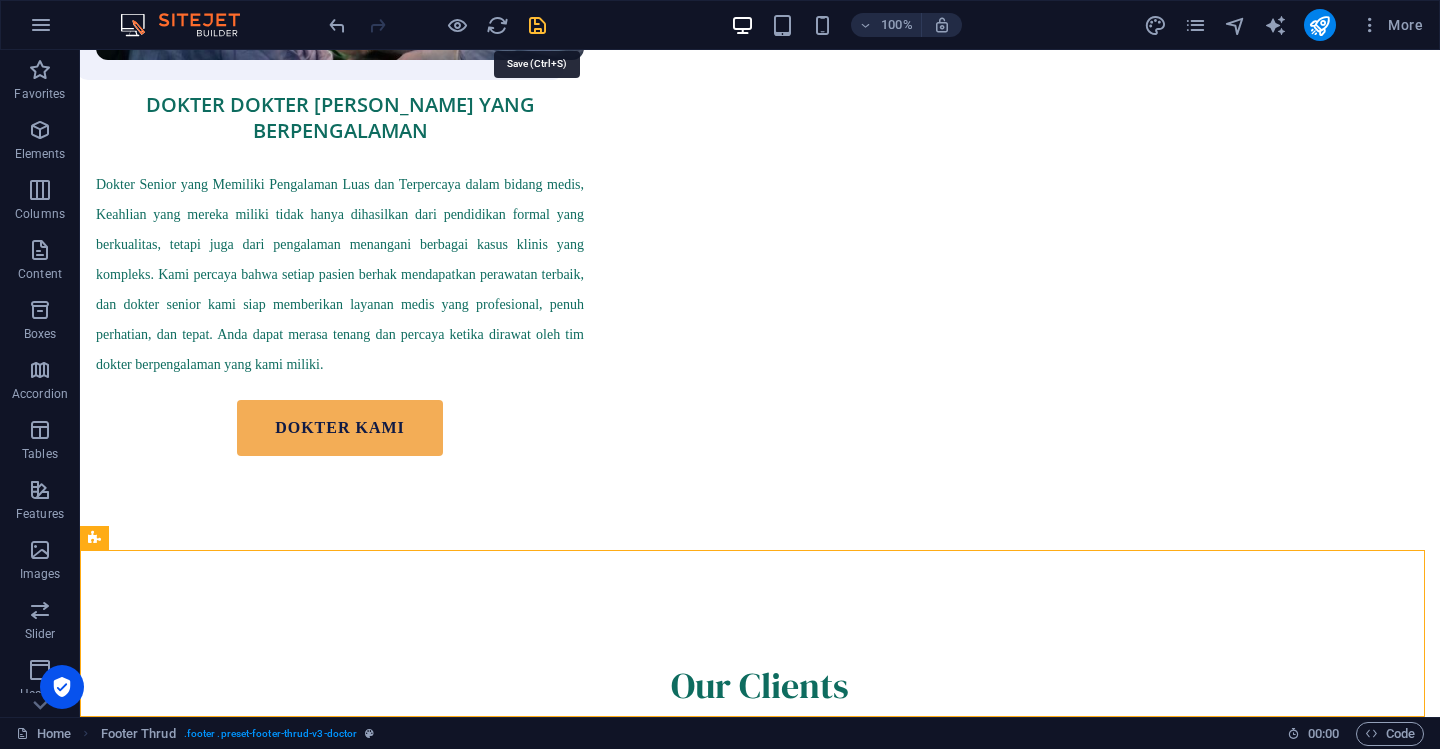 click at bounding box center (537, 25) 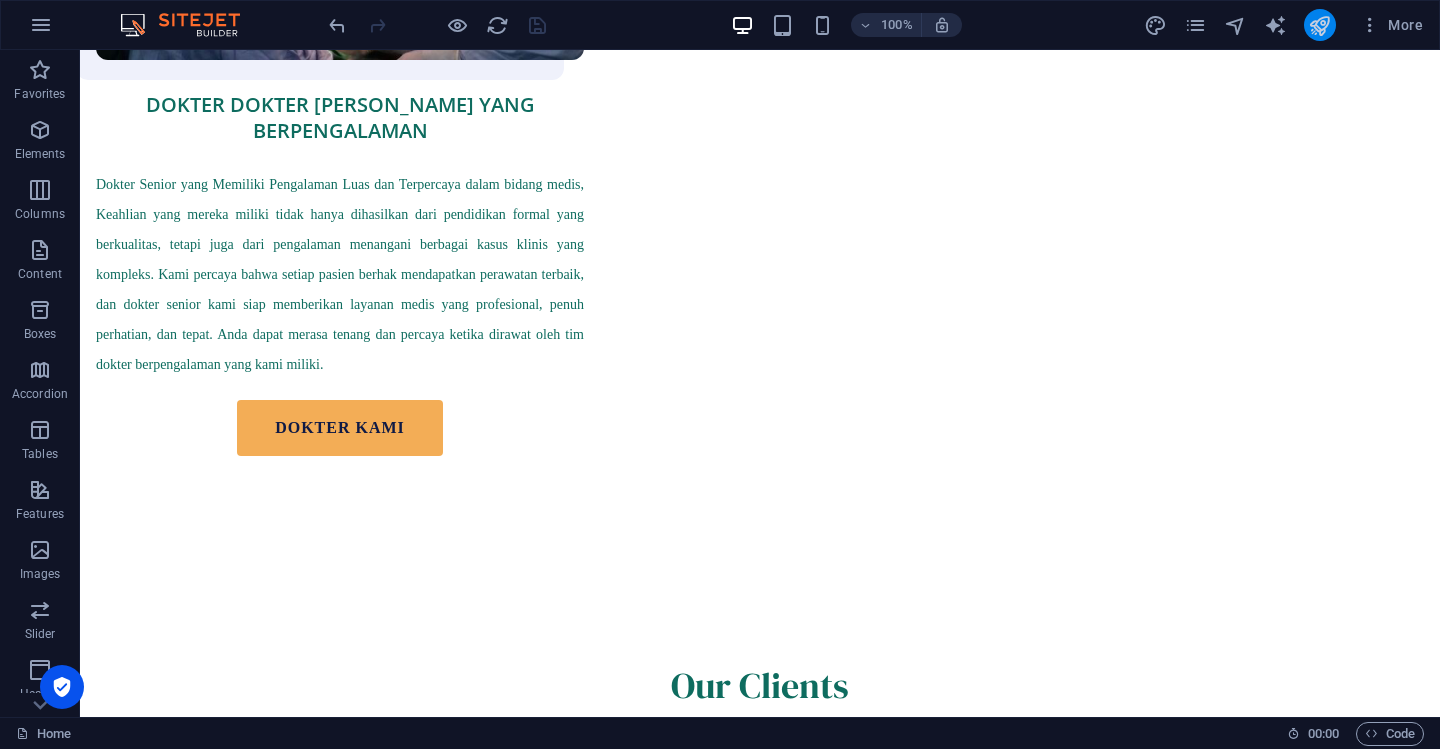 click at bounding box center (1320, 25) 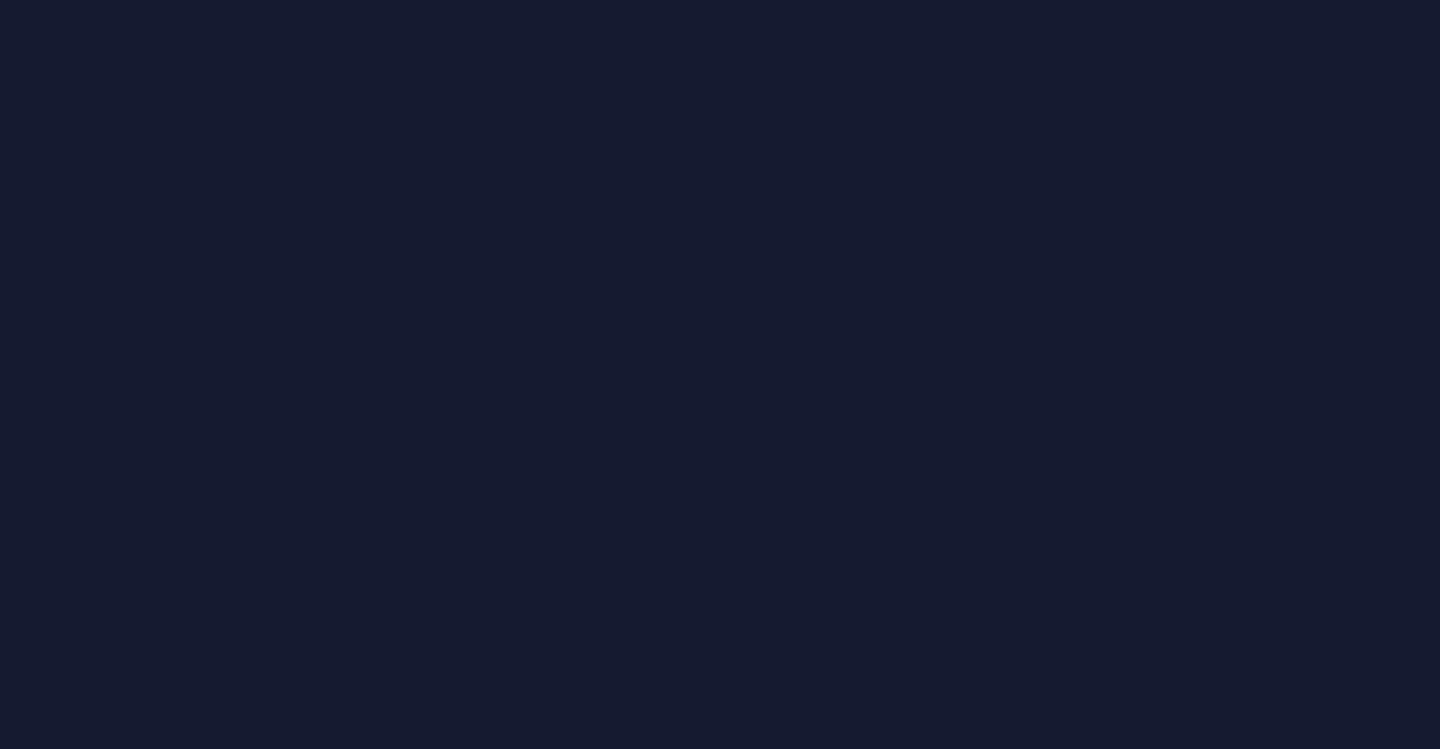 scroll, scrollTop: 0, scrollLeft: 0, axis: both 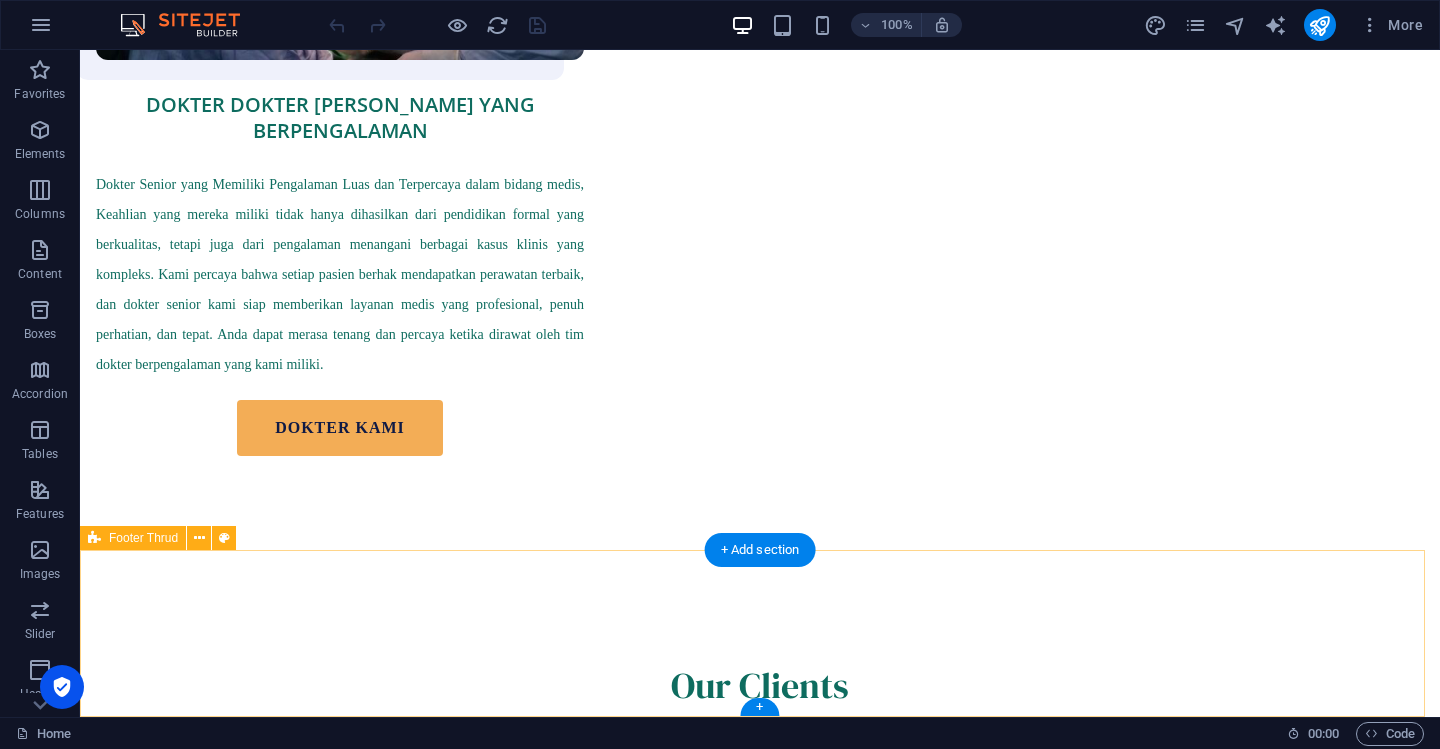 click on "rssdbatam.com  2025 All rights reserved" at bounding box center (760, 1593) 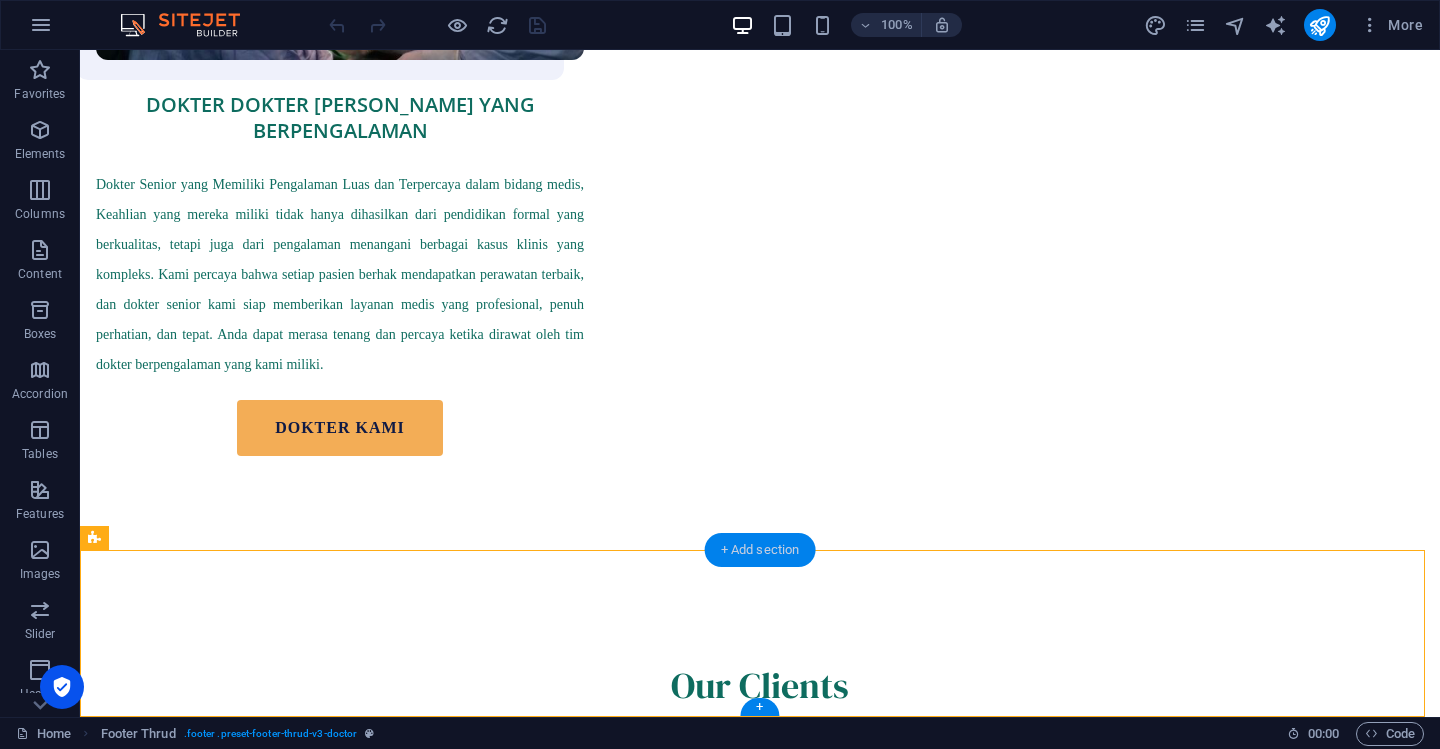 click on "+ Add section" at bounding box center [760, 550] 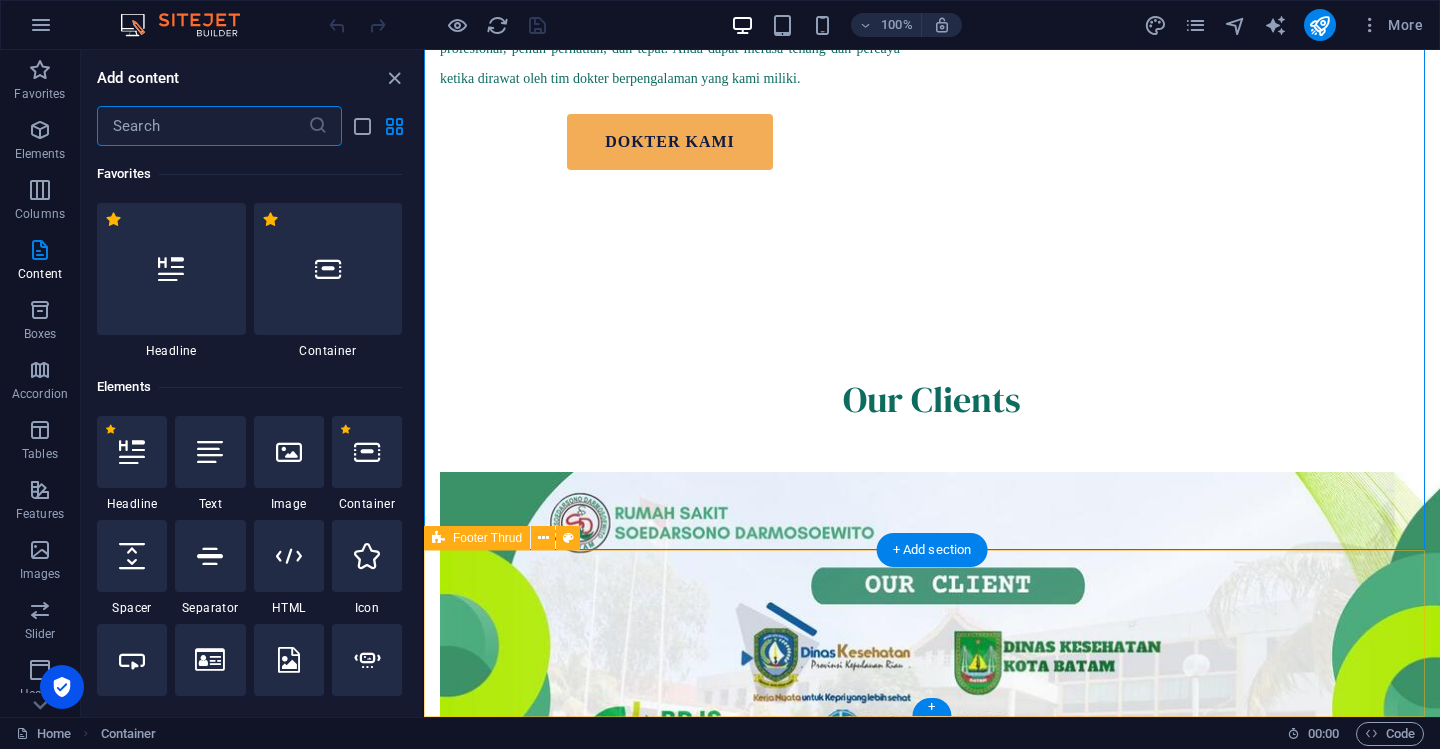 scroll, scrollTop: 2158, scrollLeft: 0, axis: vertical 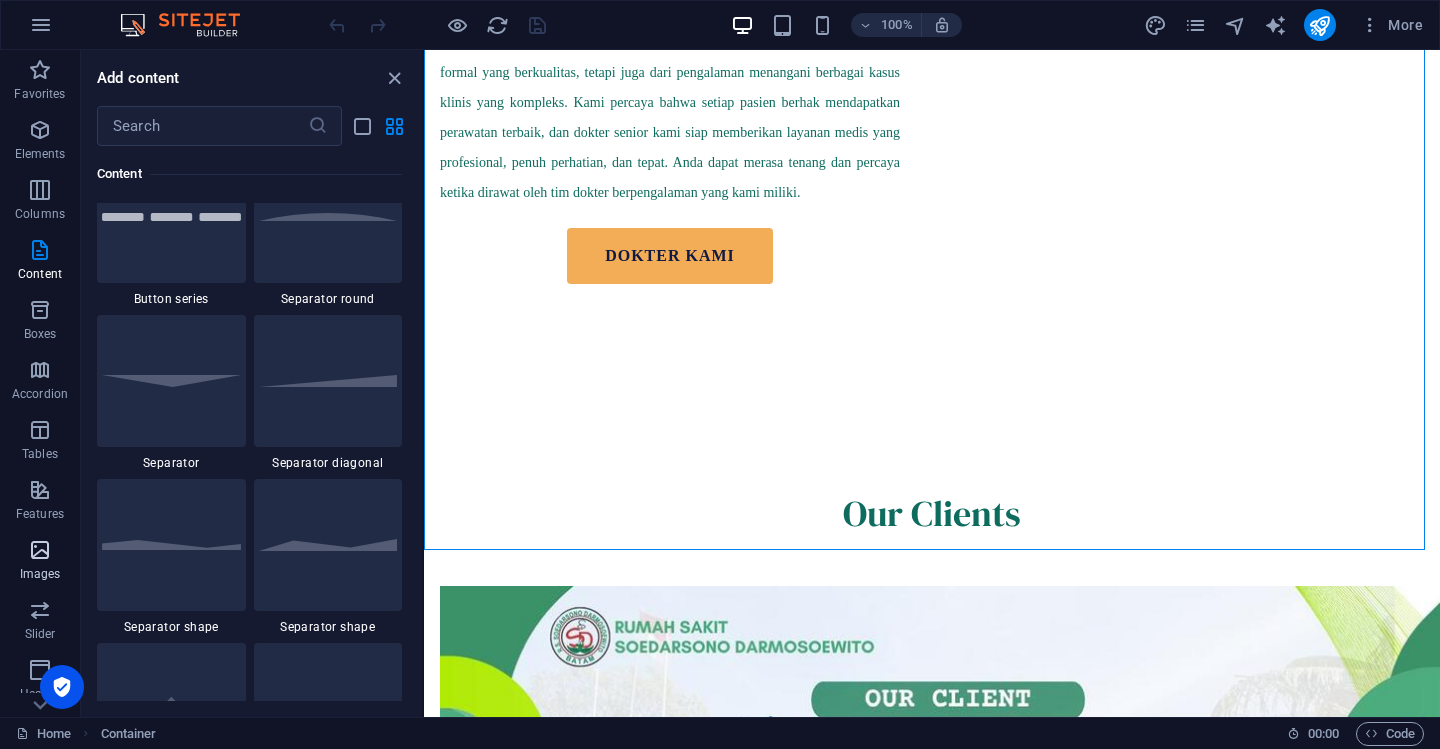 click at bounding box center (40, 550) 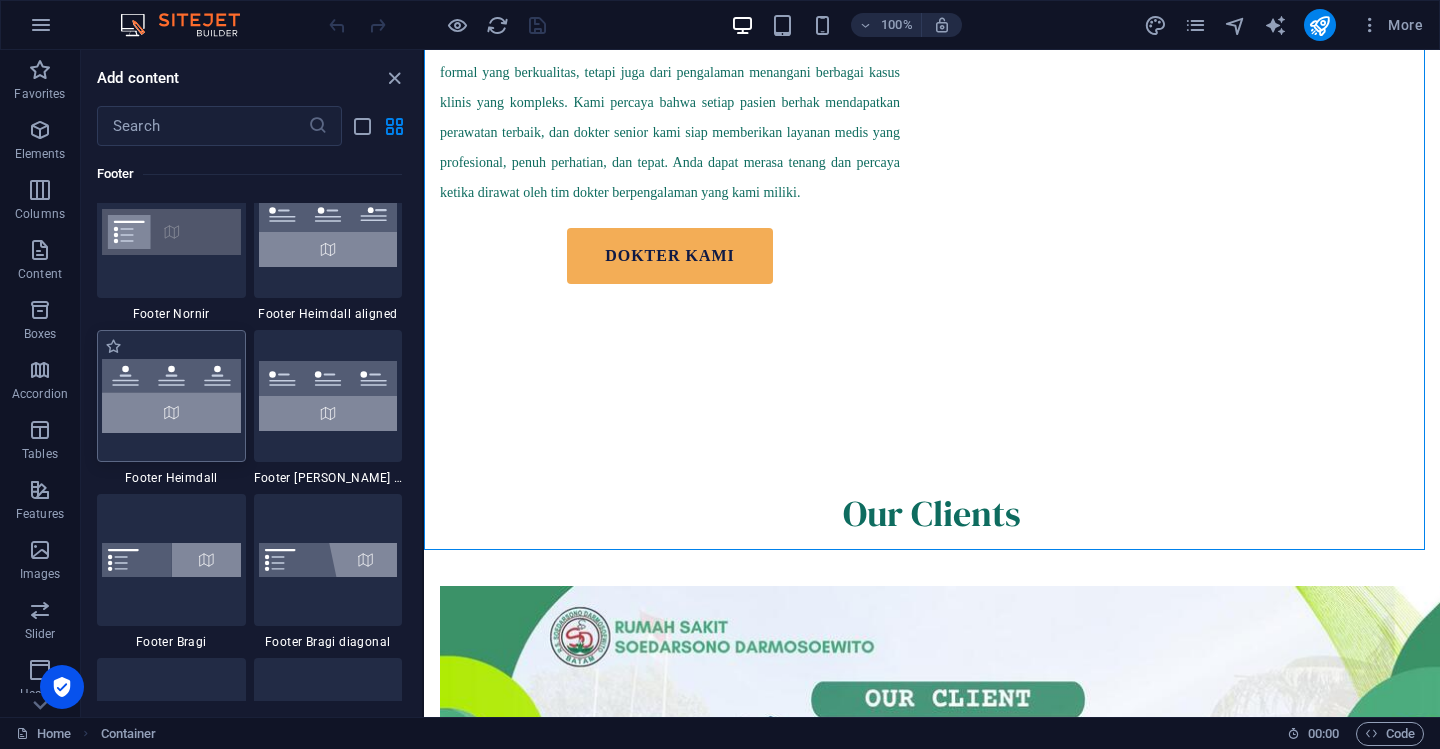 scroll, scrollTop: 13476, scrollLeft: 0, axis: vertical 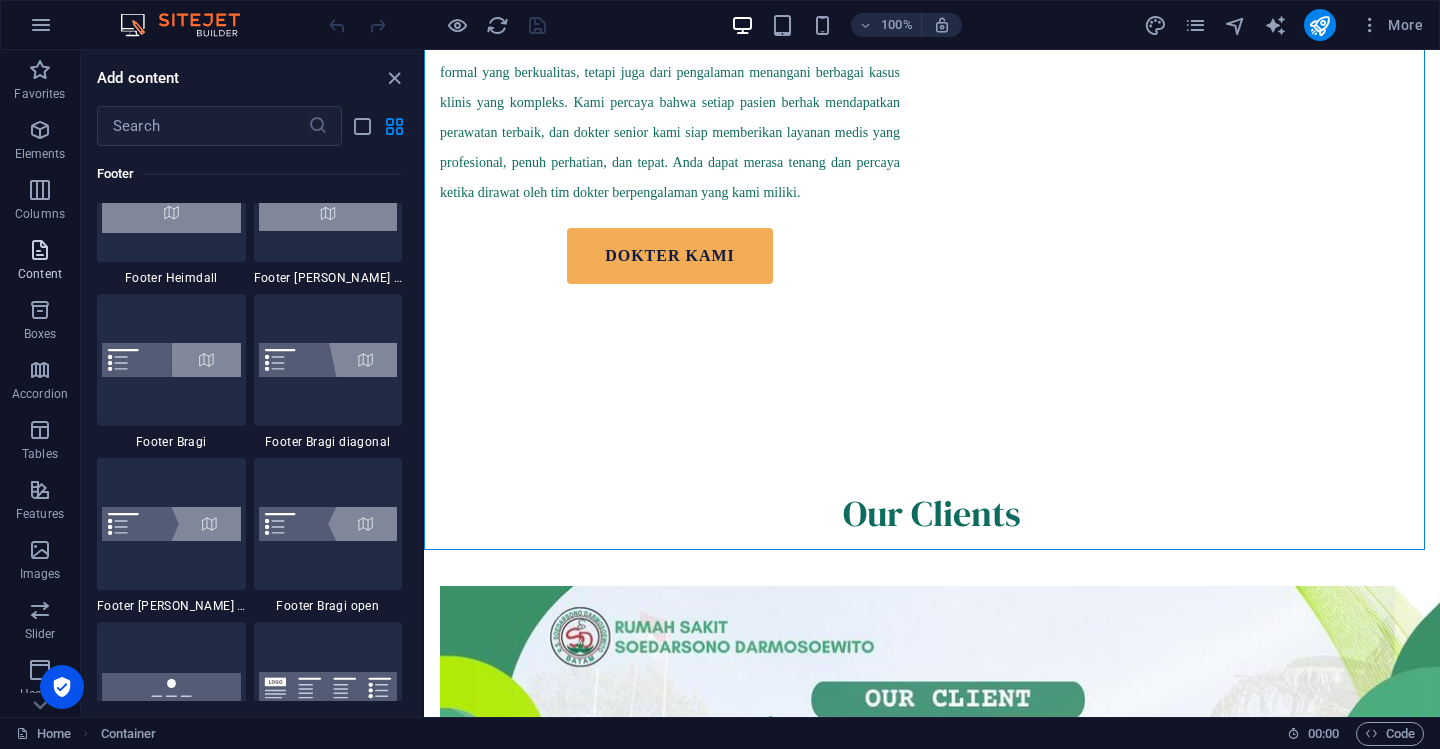 click on "Favorites Elements Columns Content Boxes Accordion Tables Features Images Slider Header Footer Forms Marketing Collections" at bounding box center (40, 500) 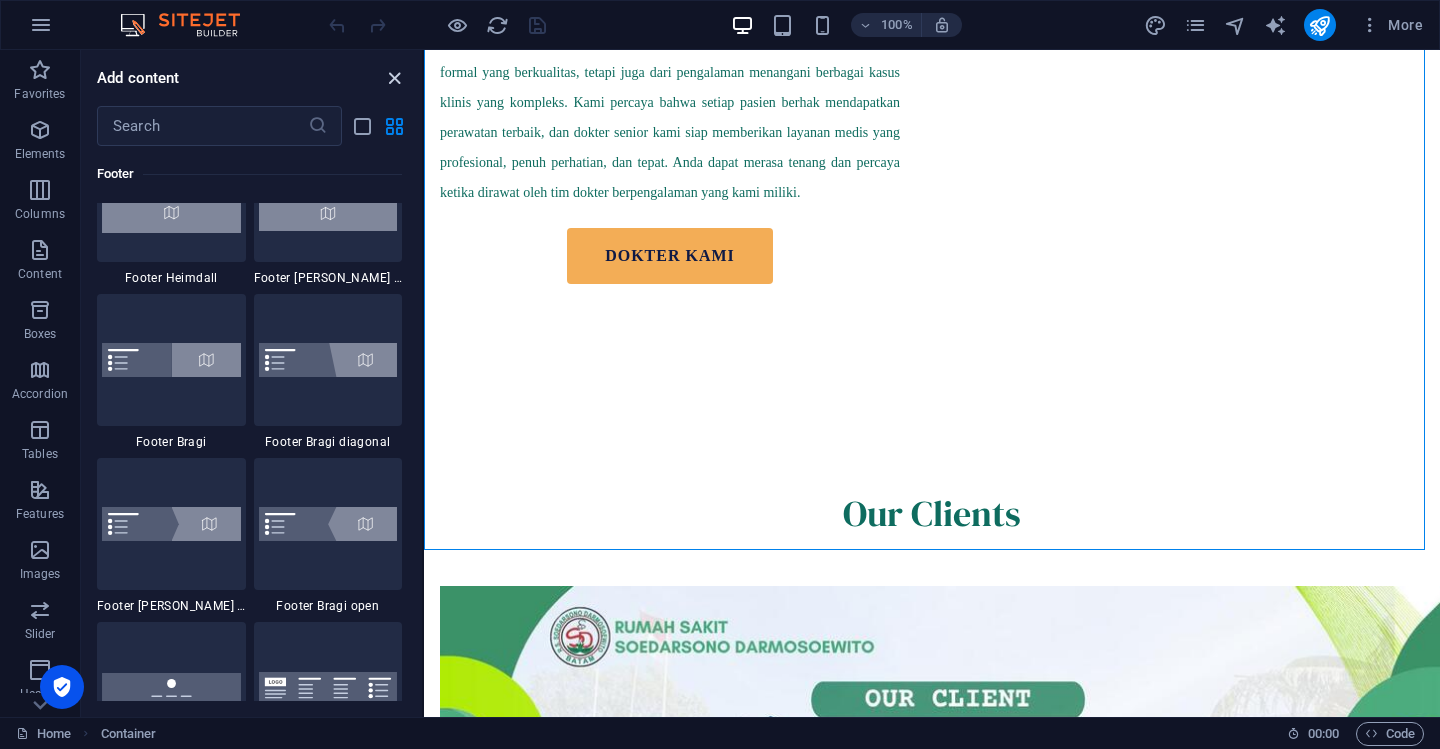 click at bounding box center [394, 78] 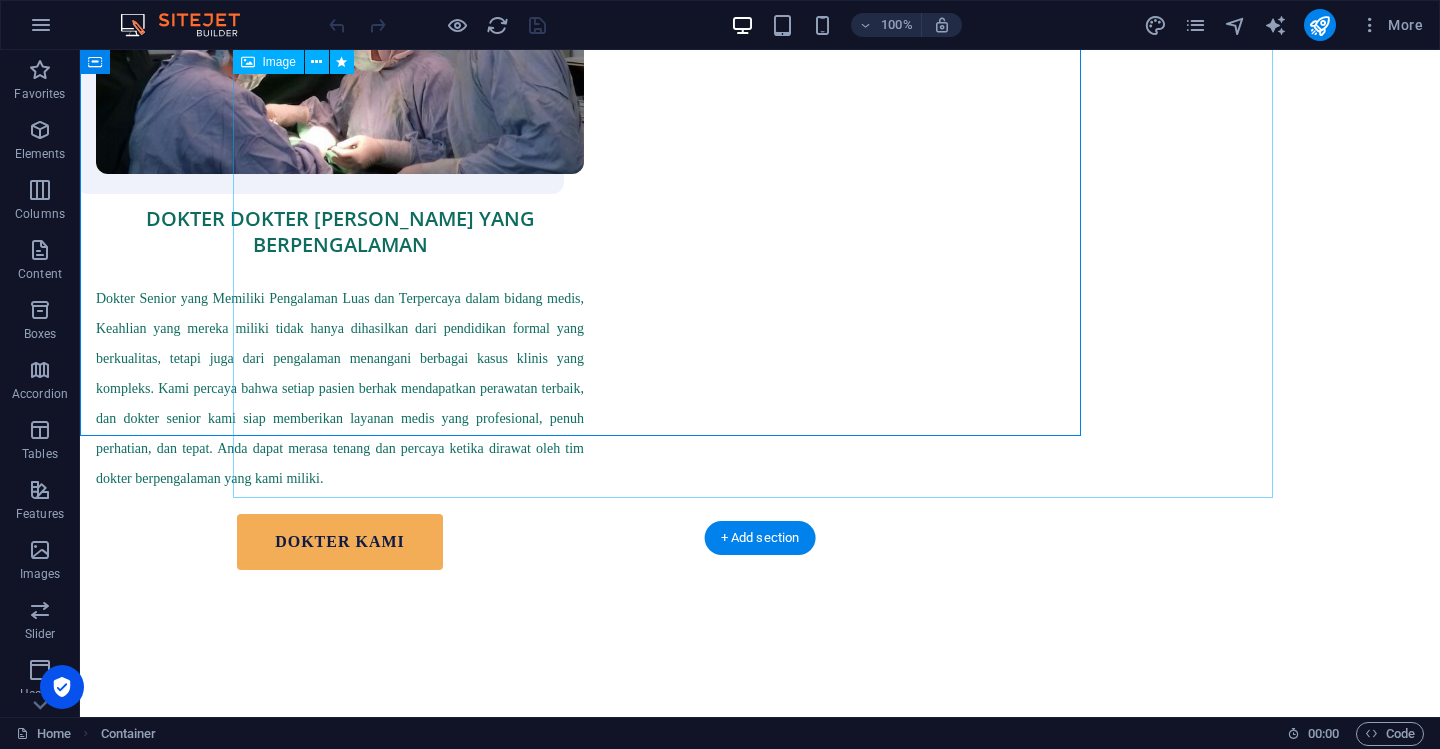 scroll, scrollTop: 2272, scrollLeft: 0, axis: vertical 